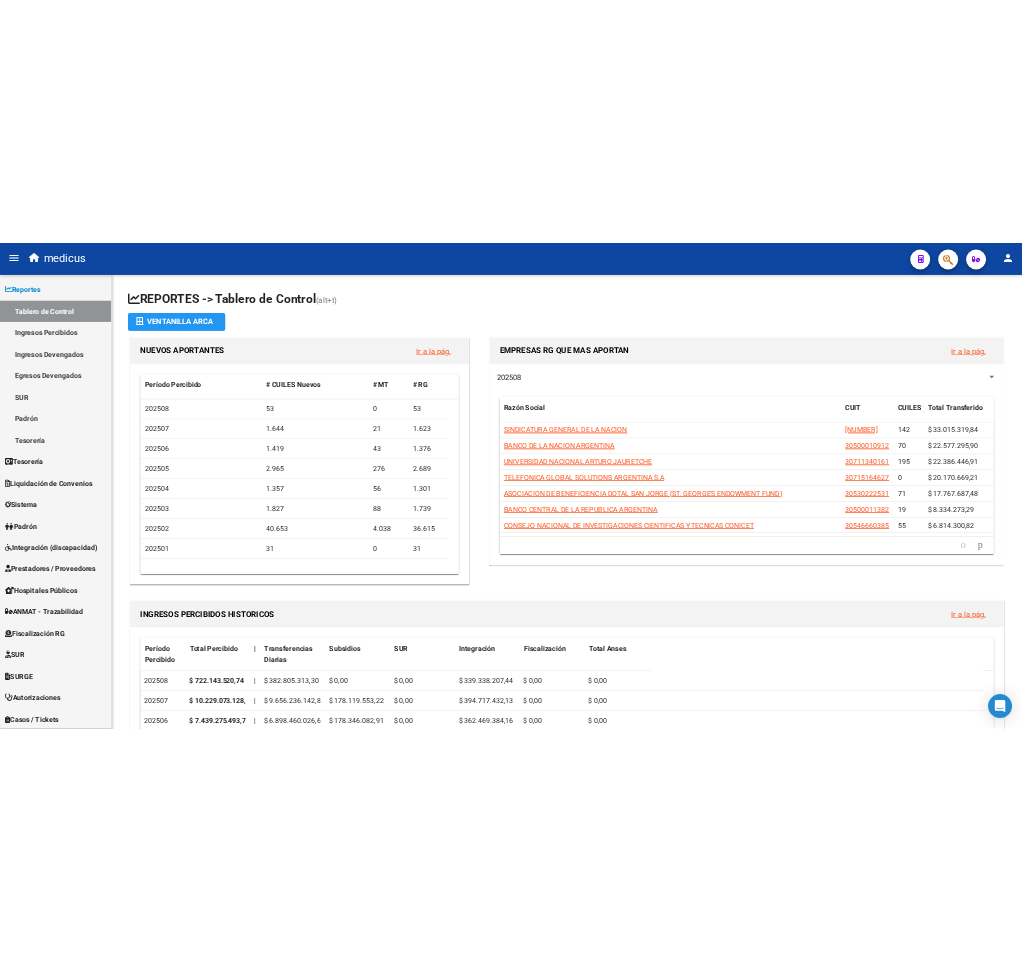 scroll, scrollTop: 0, scrollLeft: 0, axis: both 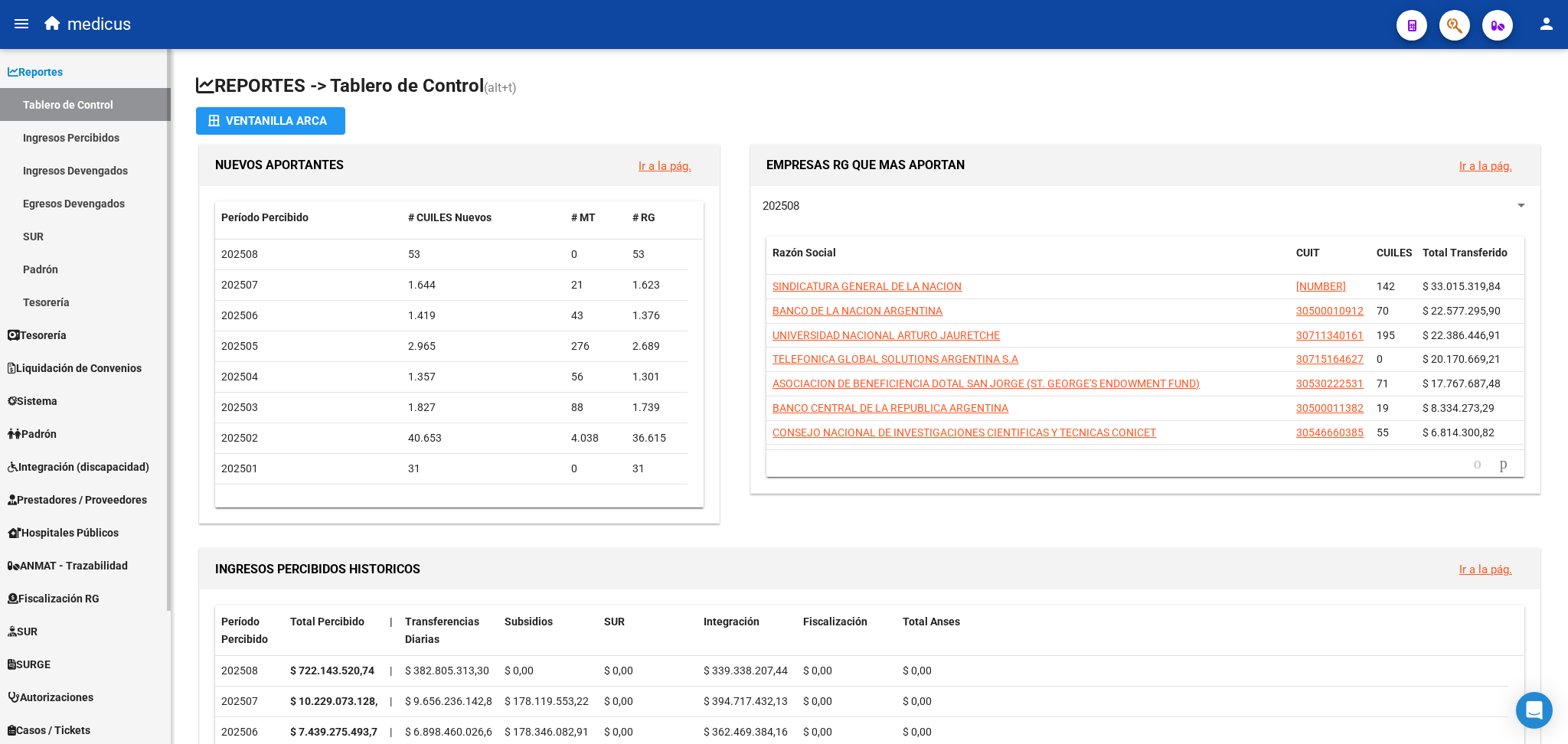 click on "Padrón" at bounding box center [32, 434] 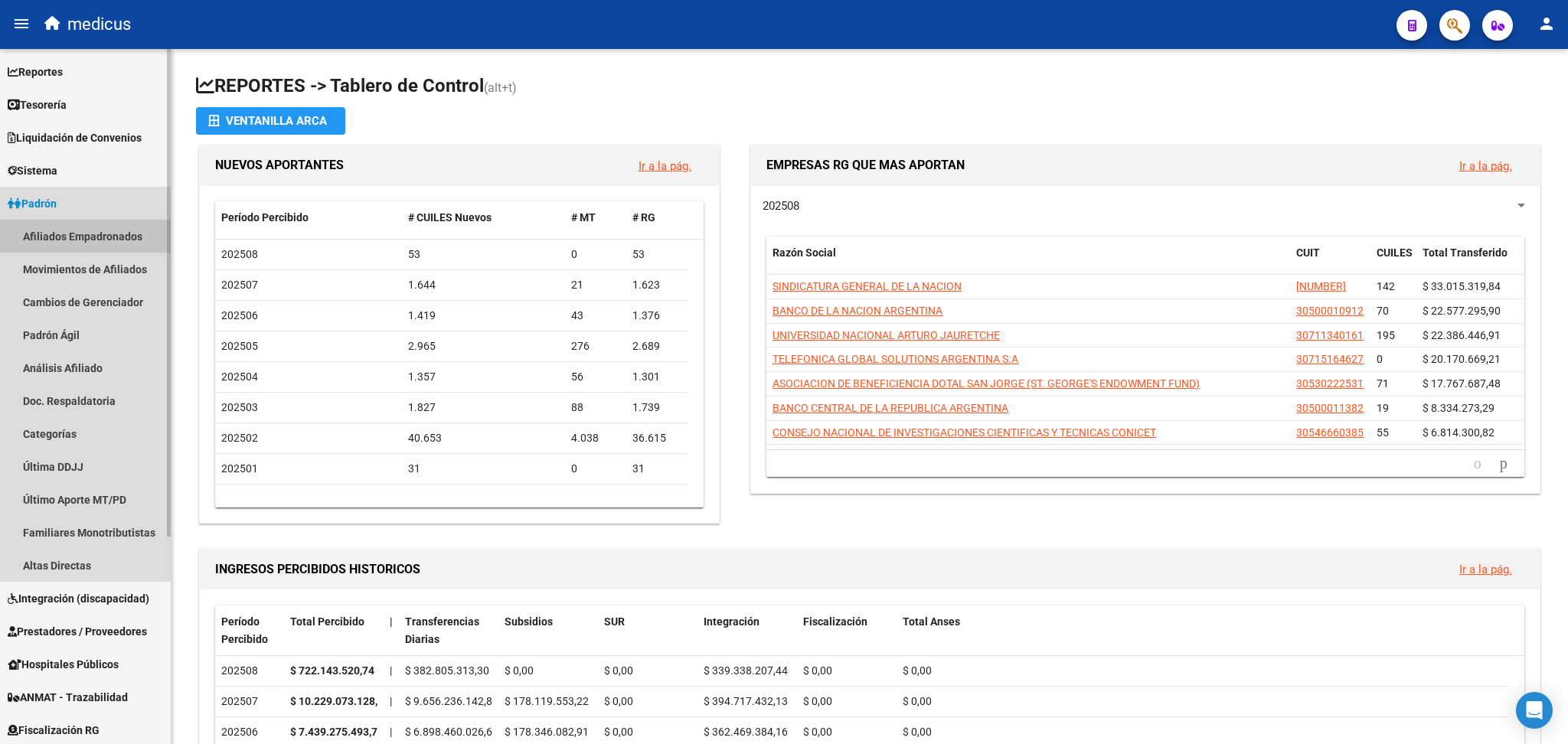 click on "Afiliados Empadronados" at bounding box center [85, 236] 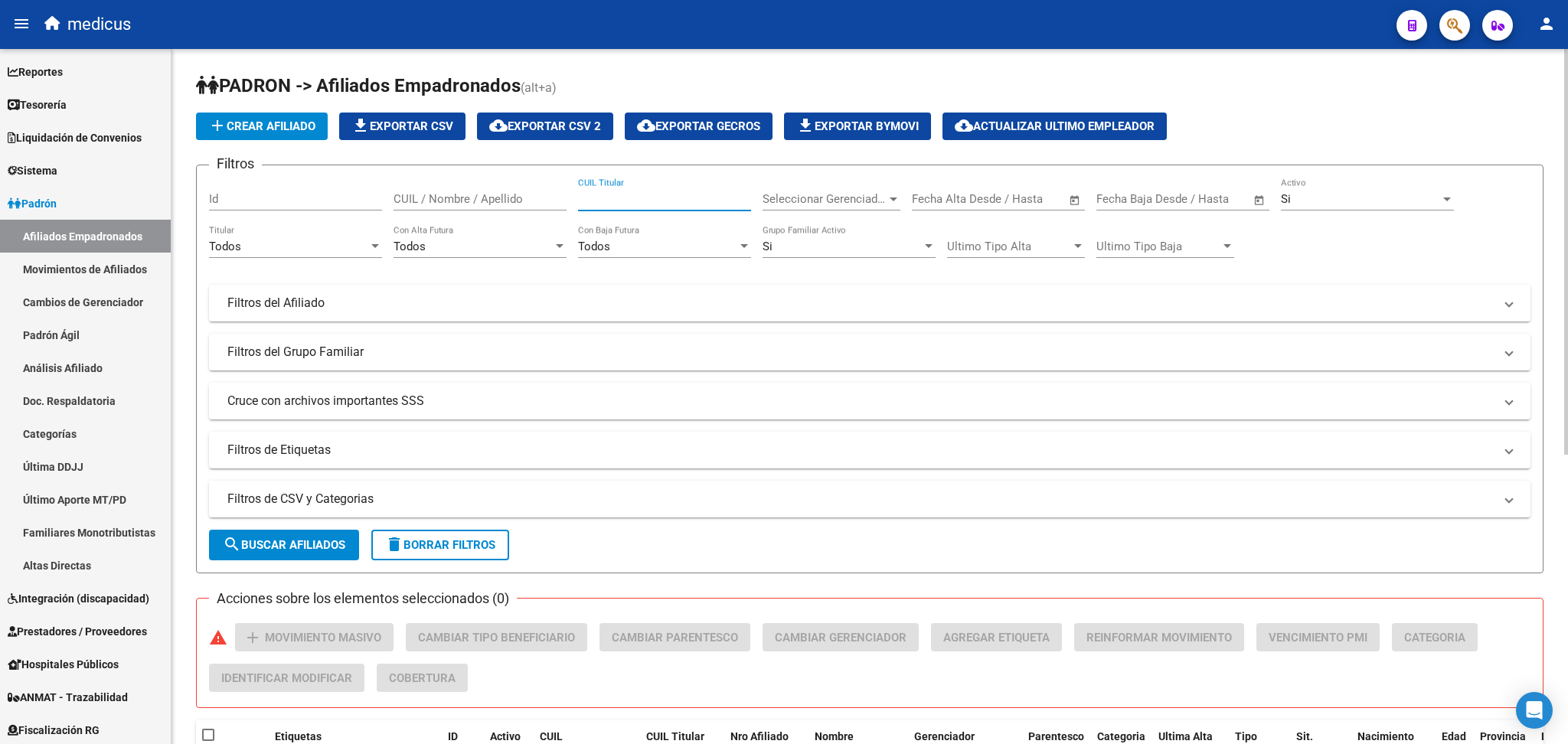 click on "CUIL Titular" at bounding box center (665, 199) 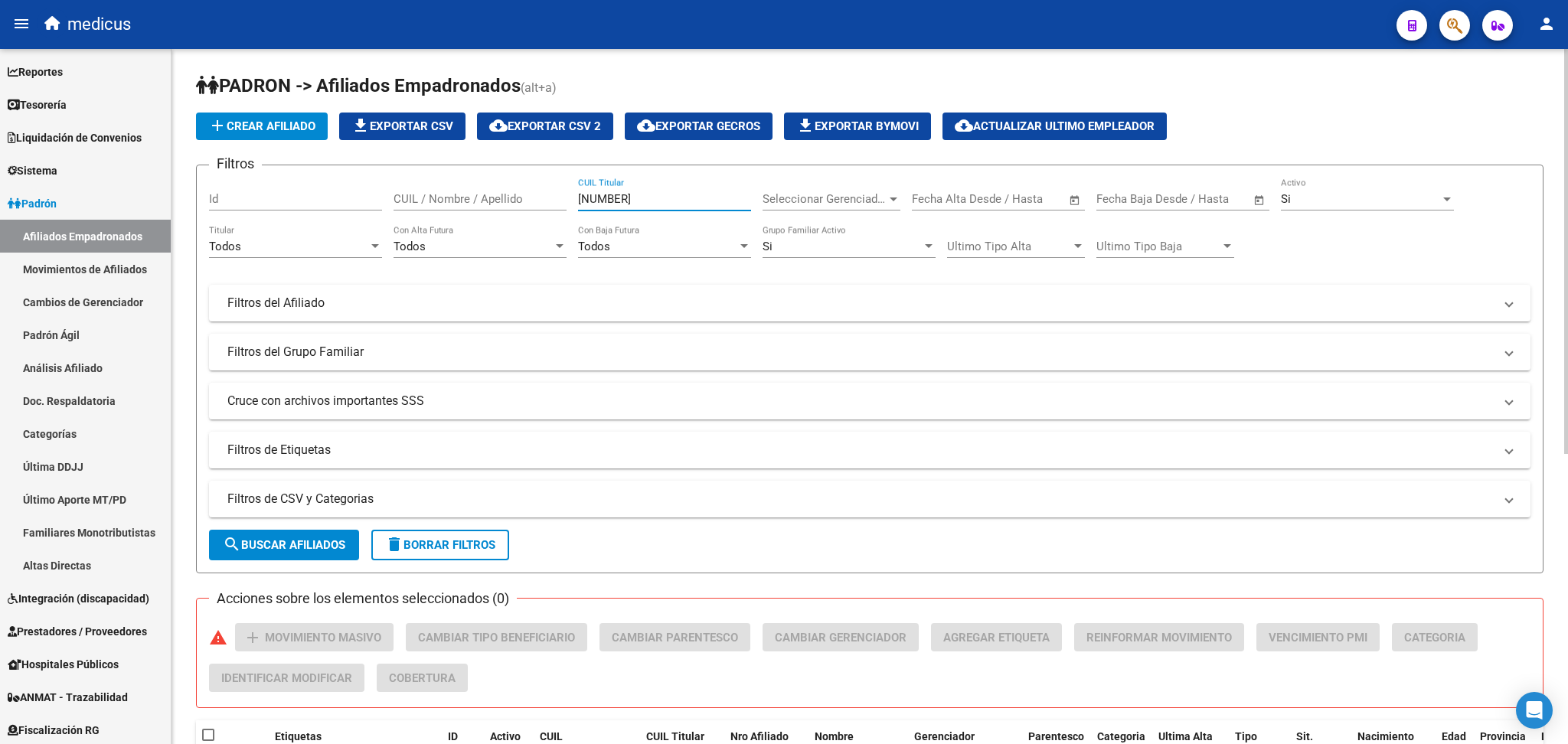 click on "[NUMBER]" at bounding box center (665, 199) 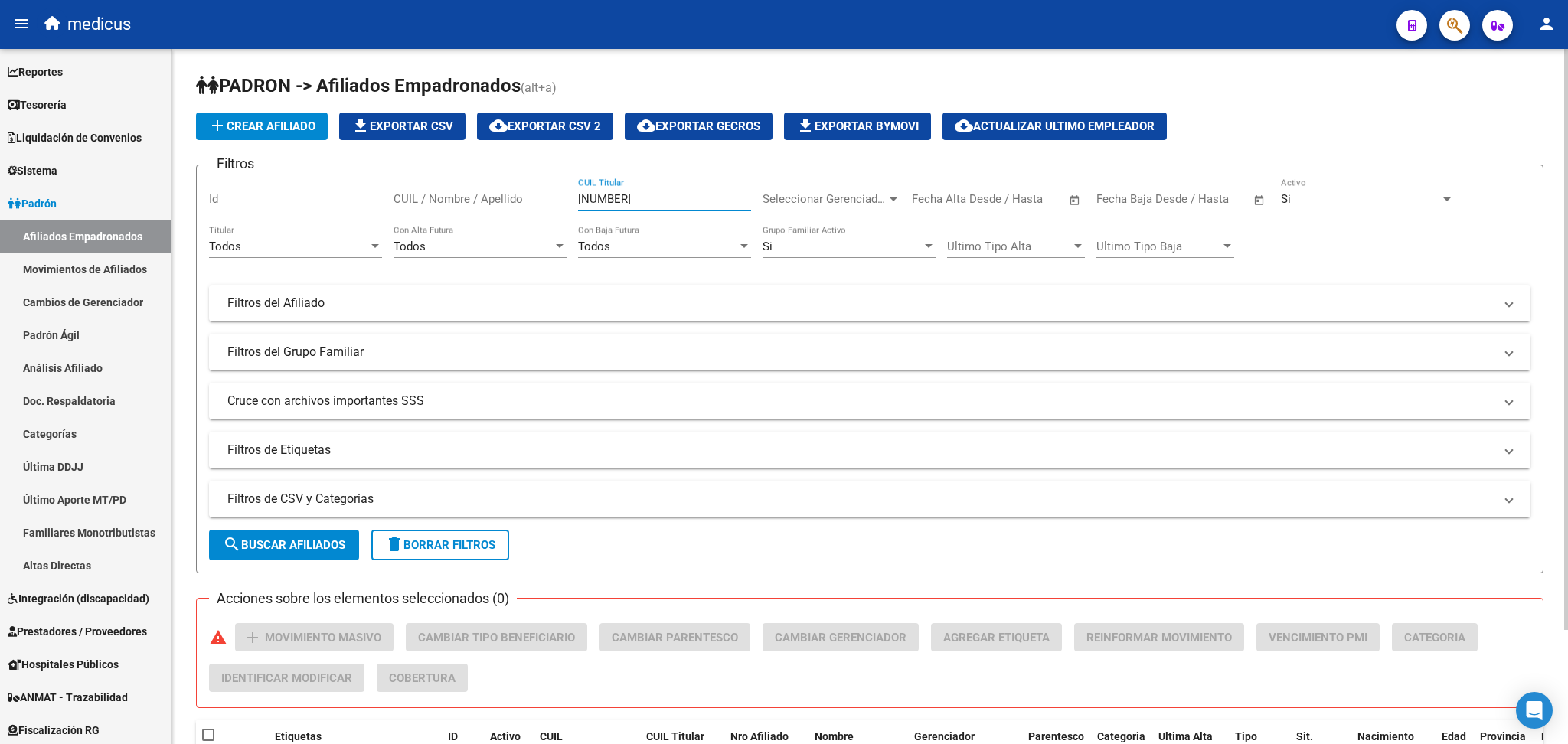 click on "[NUMBER]" at bounding box center (665, 199) 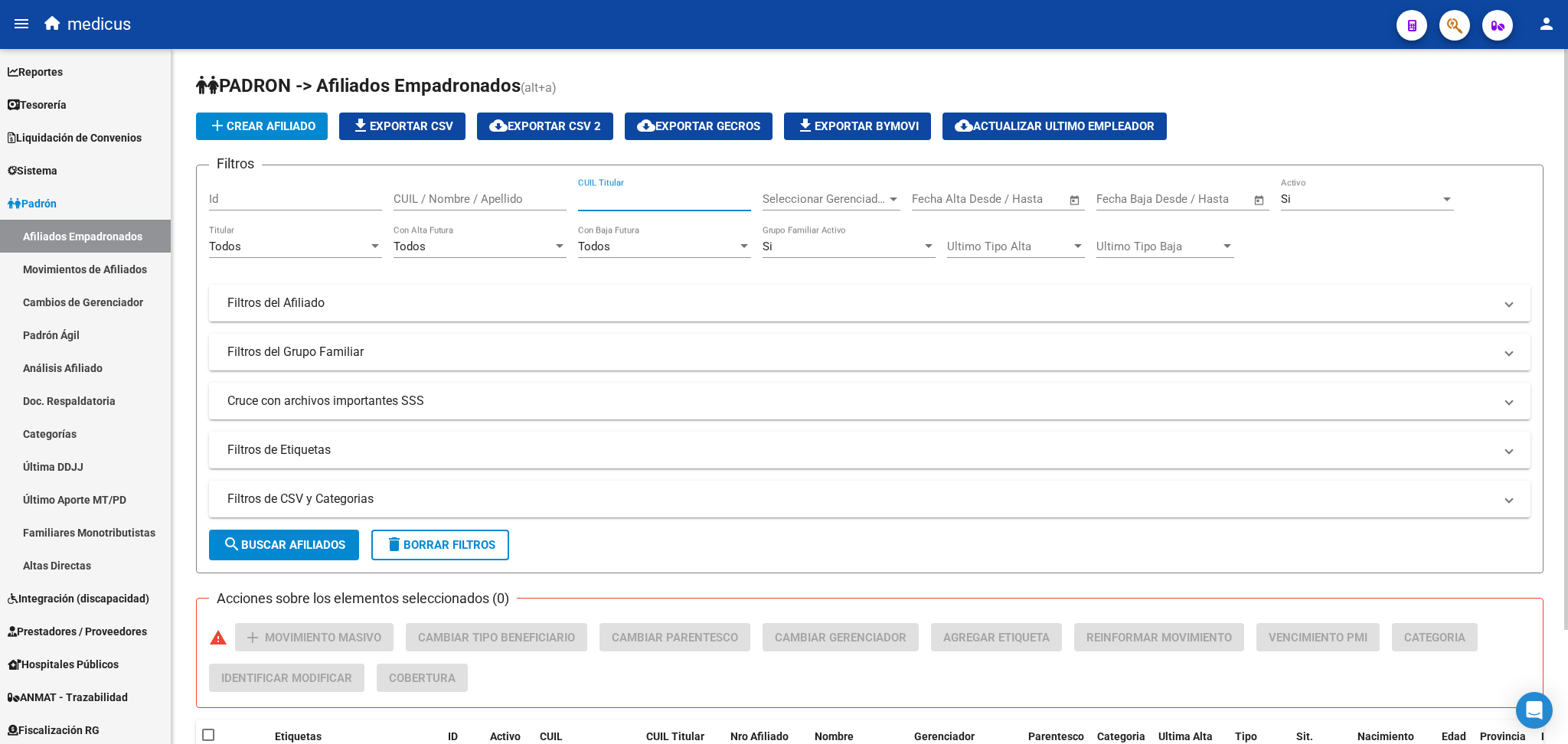 paste on "[NUMBER]" 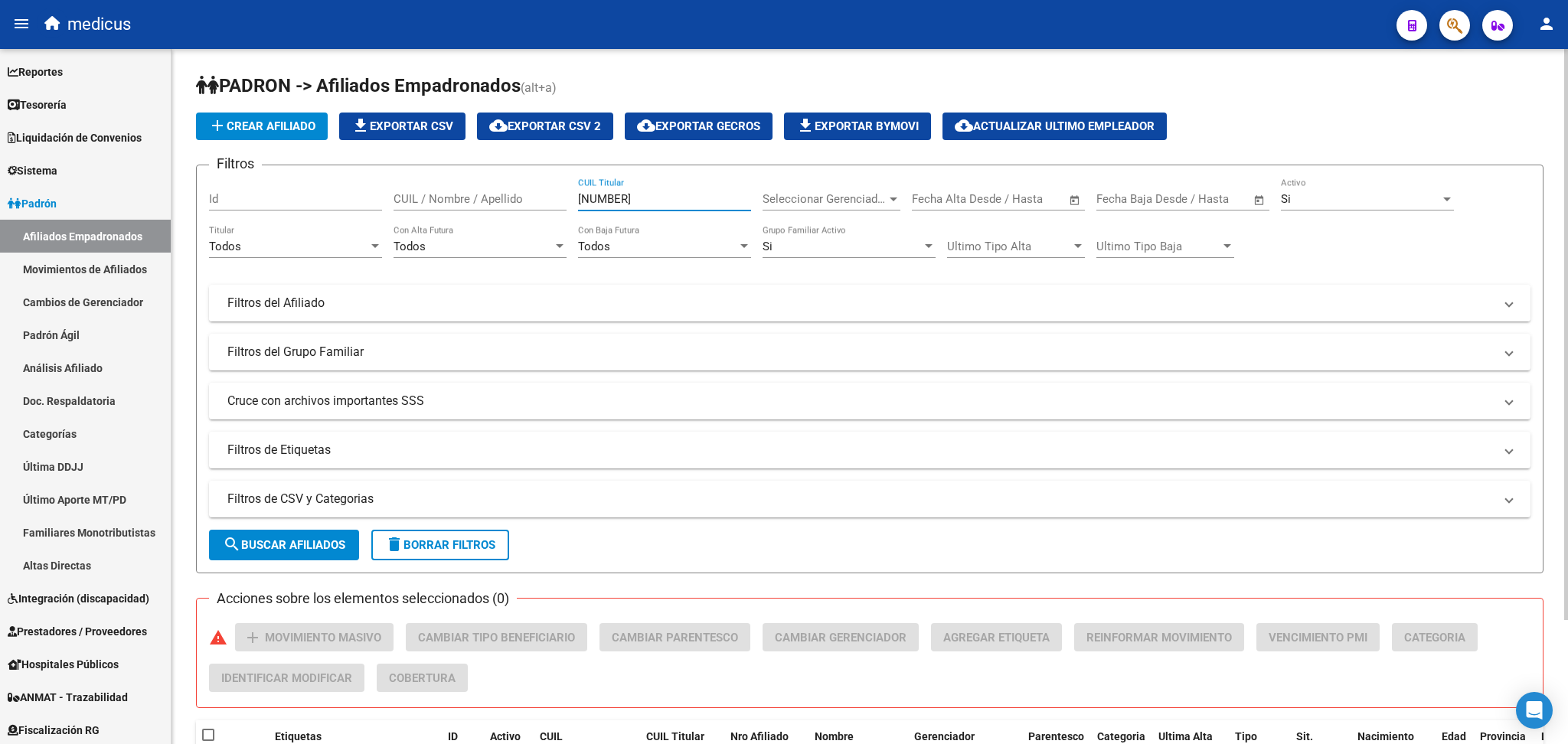 type on "[NUMBER]" 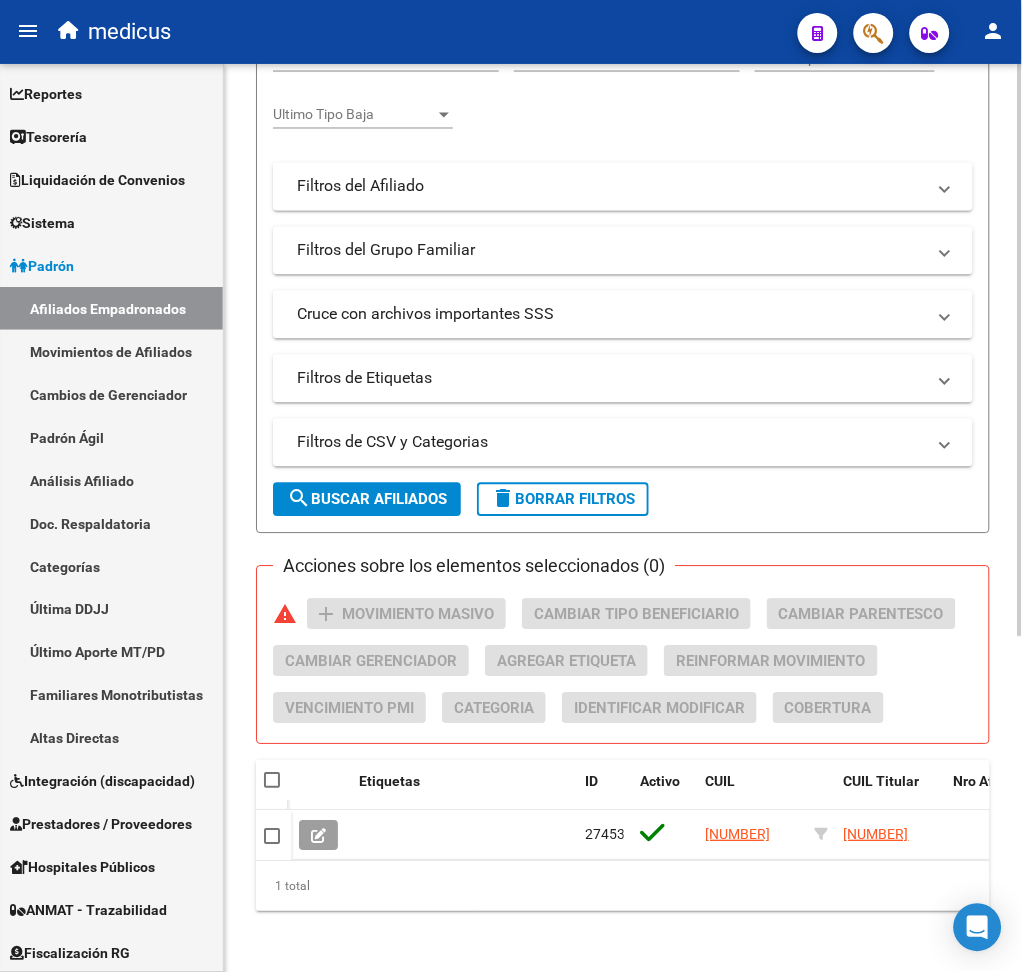 scroll, scrollTop: 532, scrollLeft: 0, axis: vertical 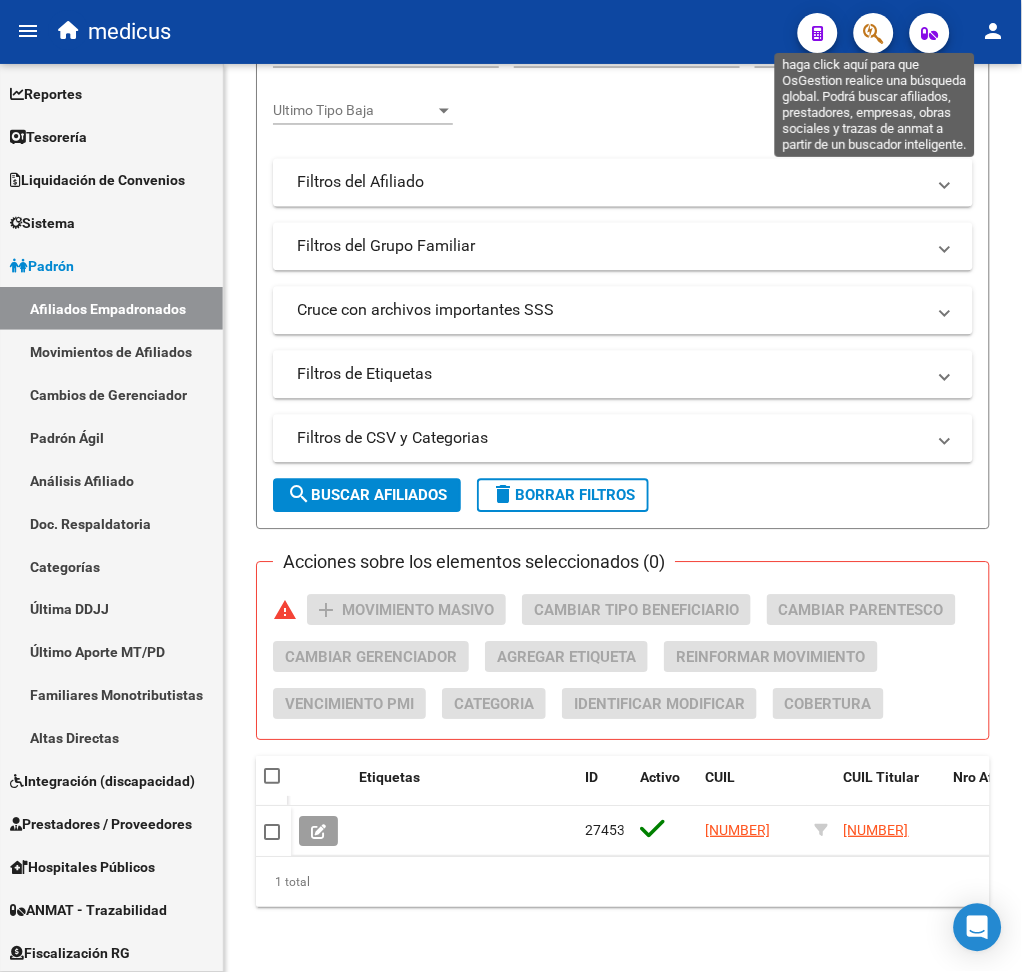click 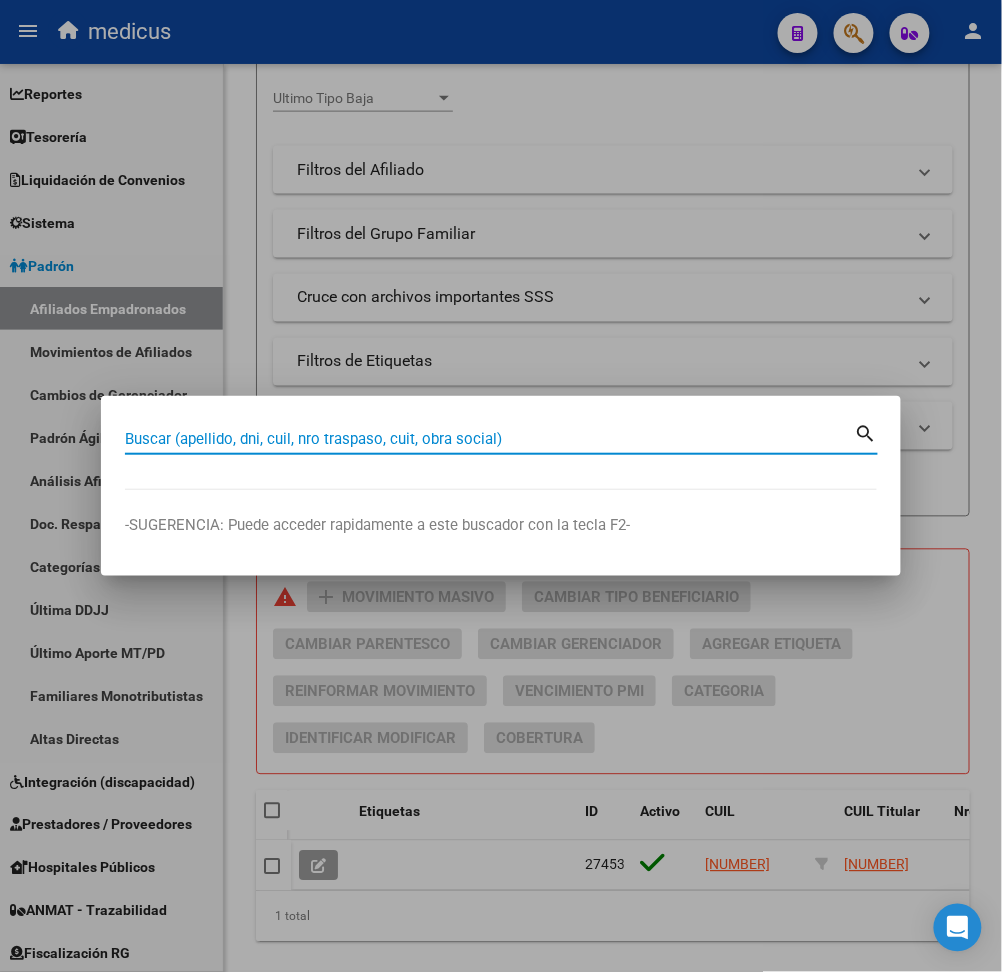 paste on "[NUMBER]" 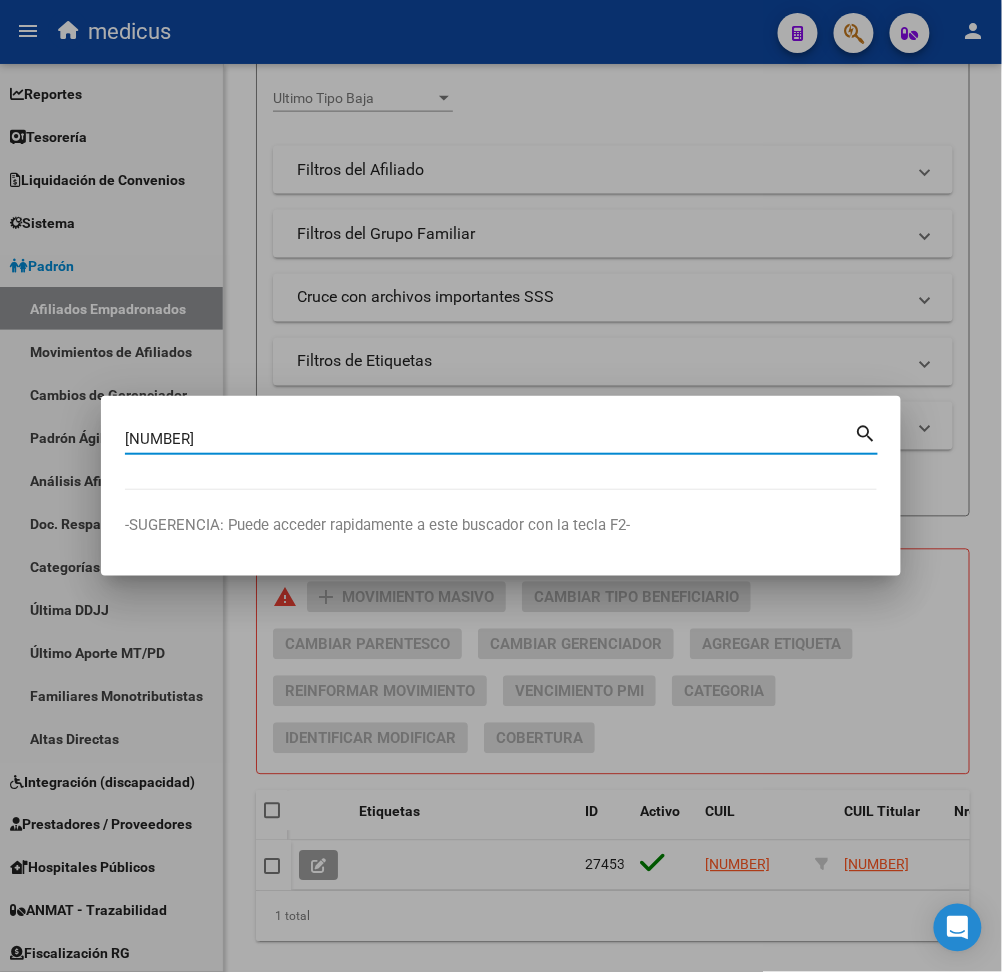 type on "[NUMBER]" 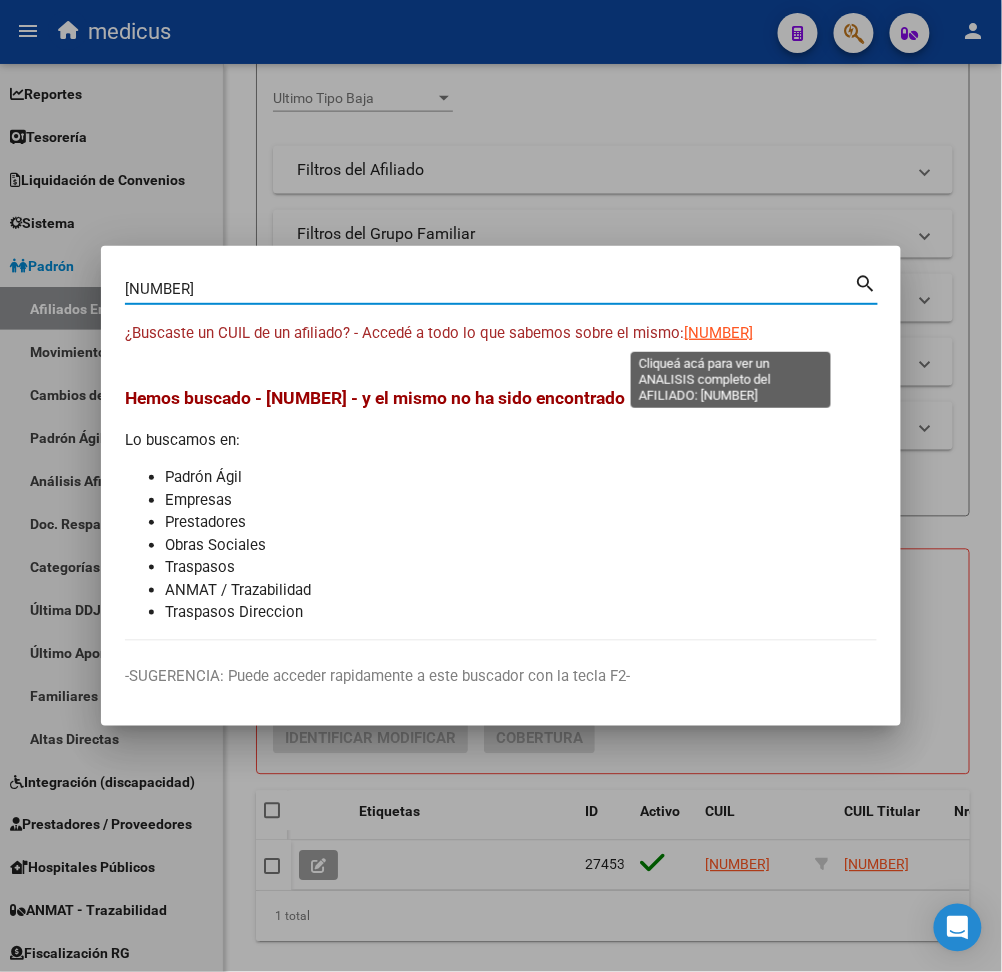 click on "[NUMBER]" at bounding box center [718, 333] 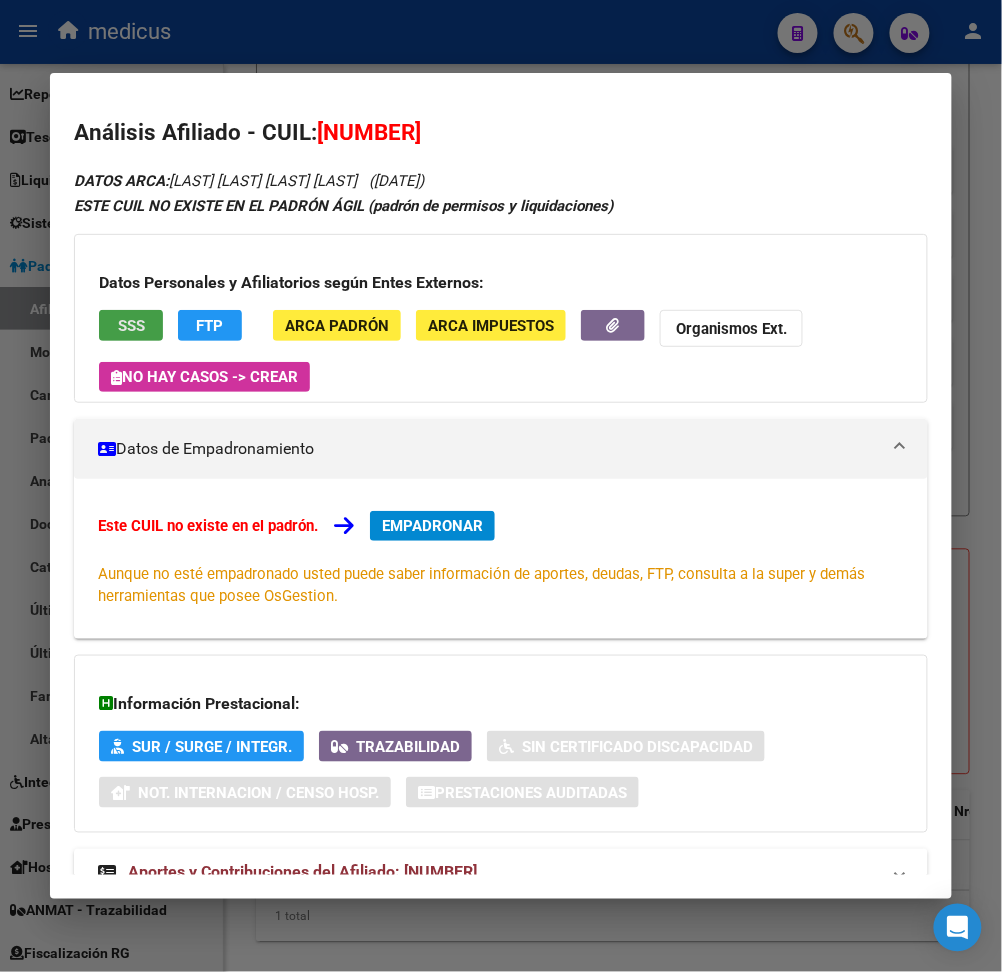 click on "SSS" at bounding box center (131, 325) 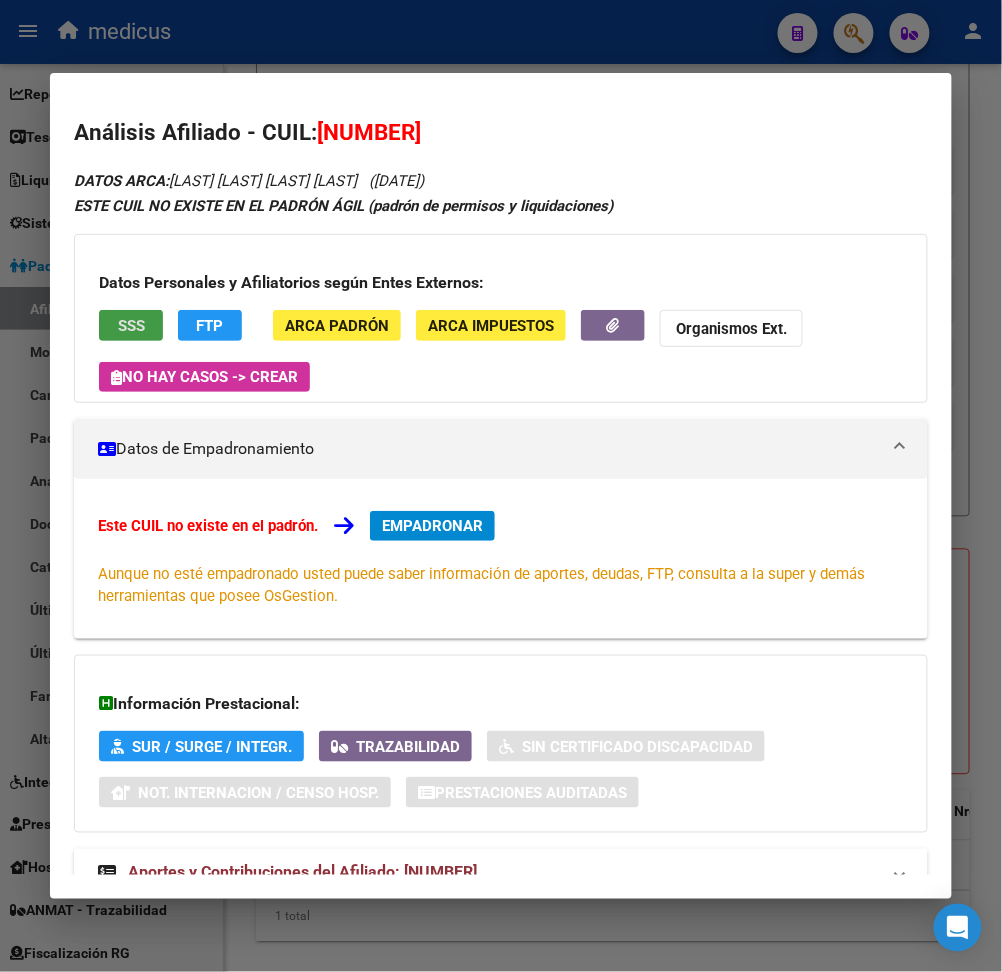 type 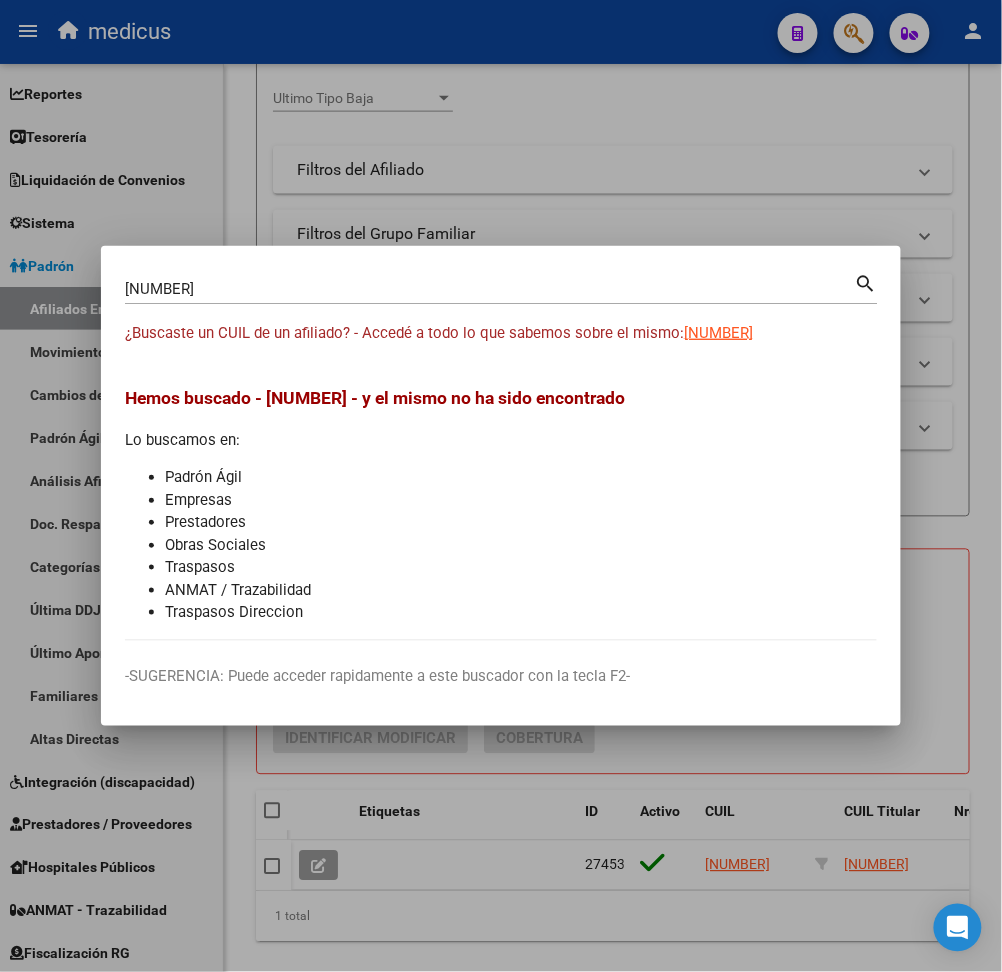 type 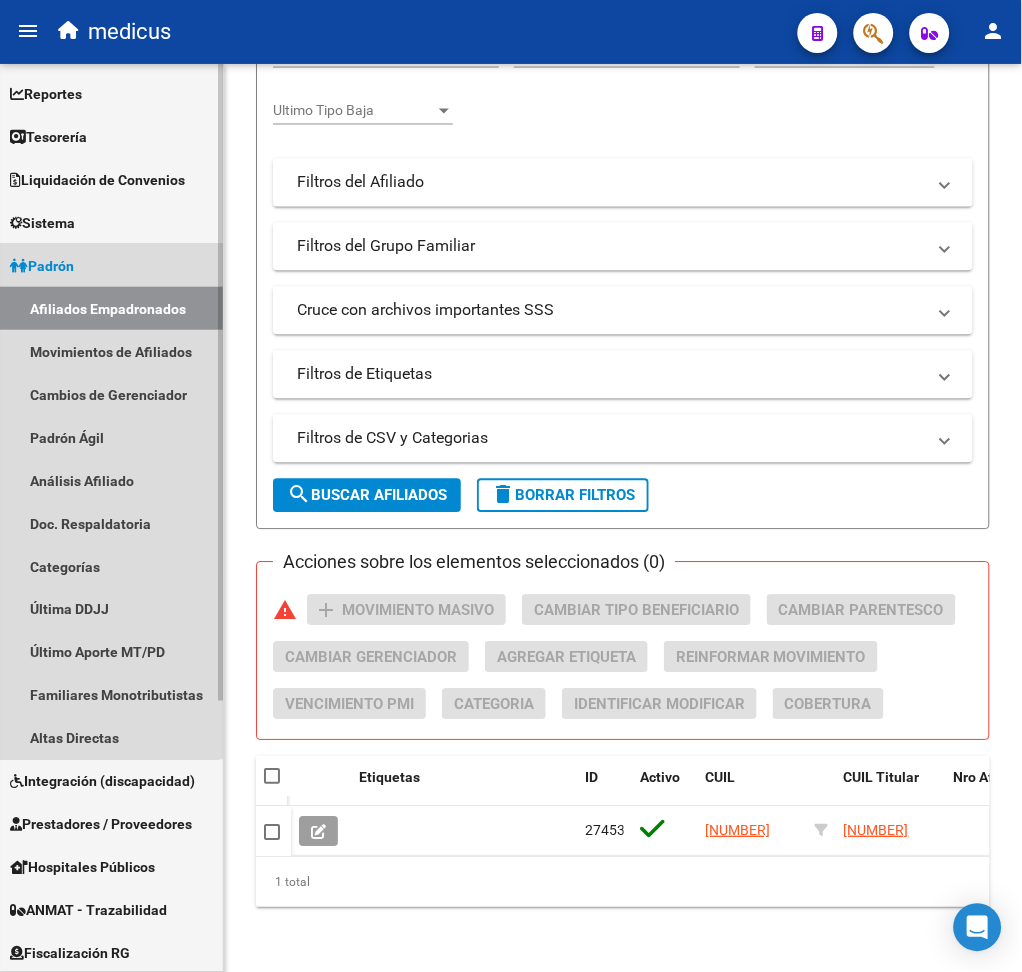 click on "Afiliados Empadronados" at bounding box center (111, 308) 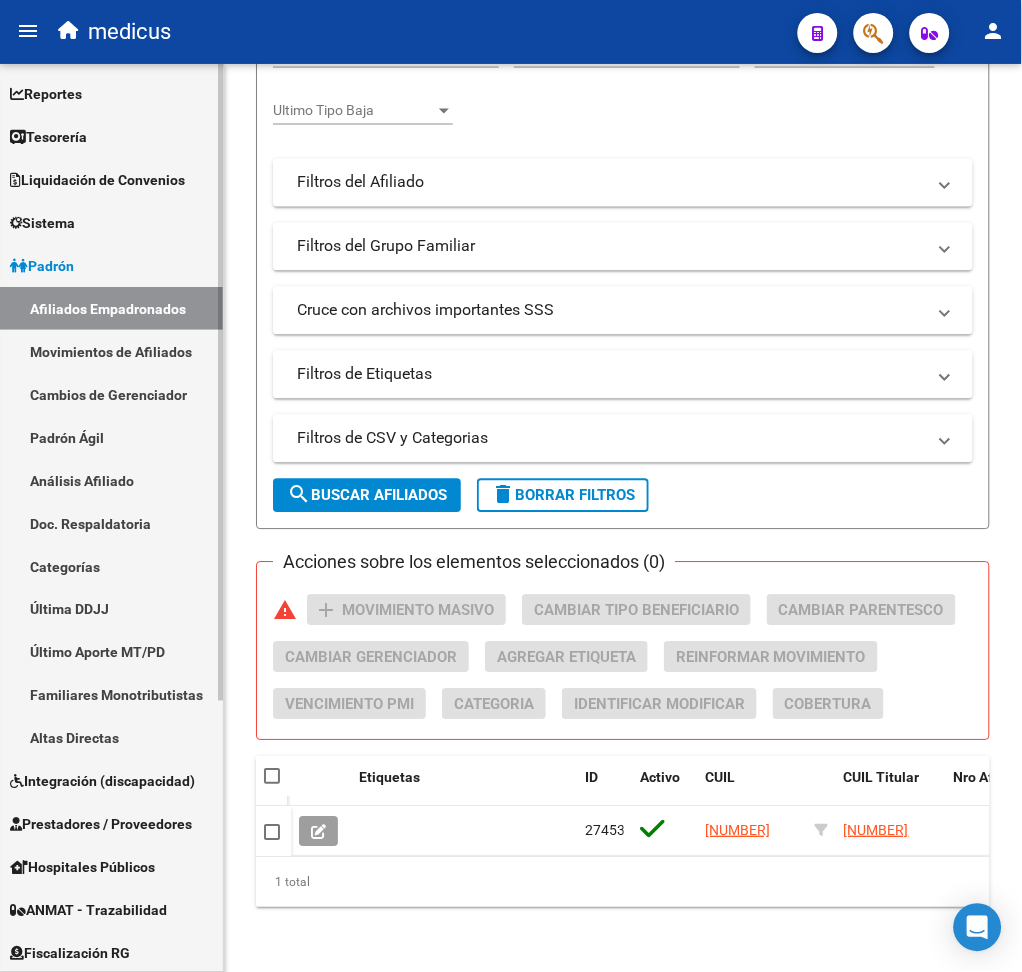 click on "Afiliados Empadronados" at bounding box center (111, 308) 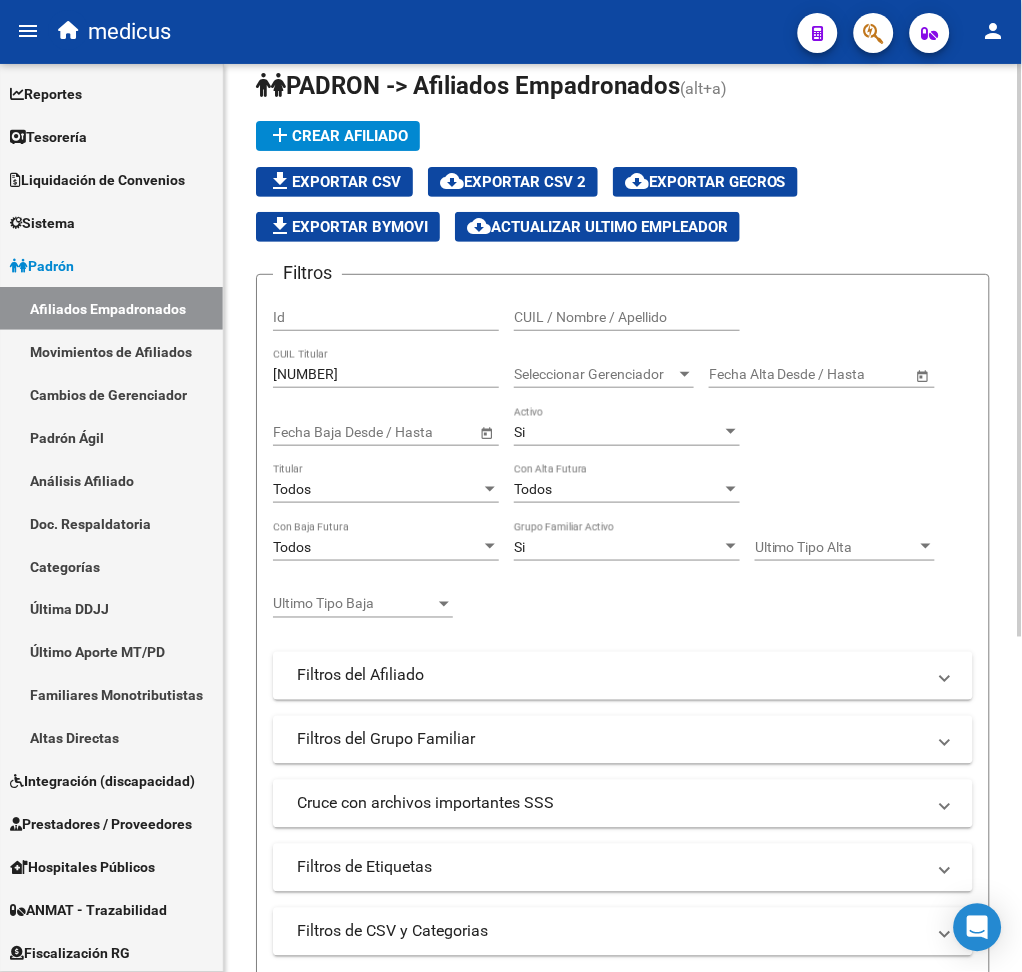 scroll, scrollTop: 0, scrollLeft: 0, axis: both 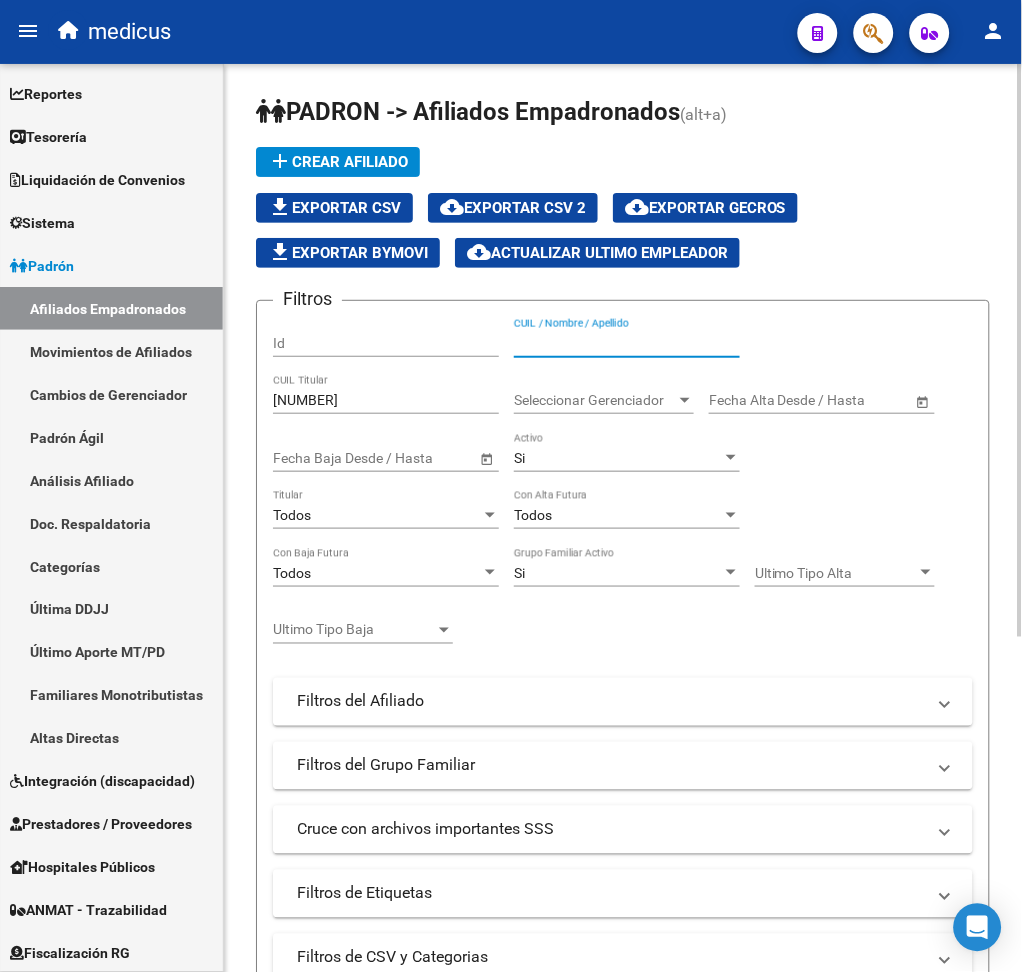 click on "CUIL / Nombre / Apellido" at bounding box center [627, 343] 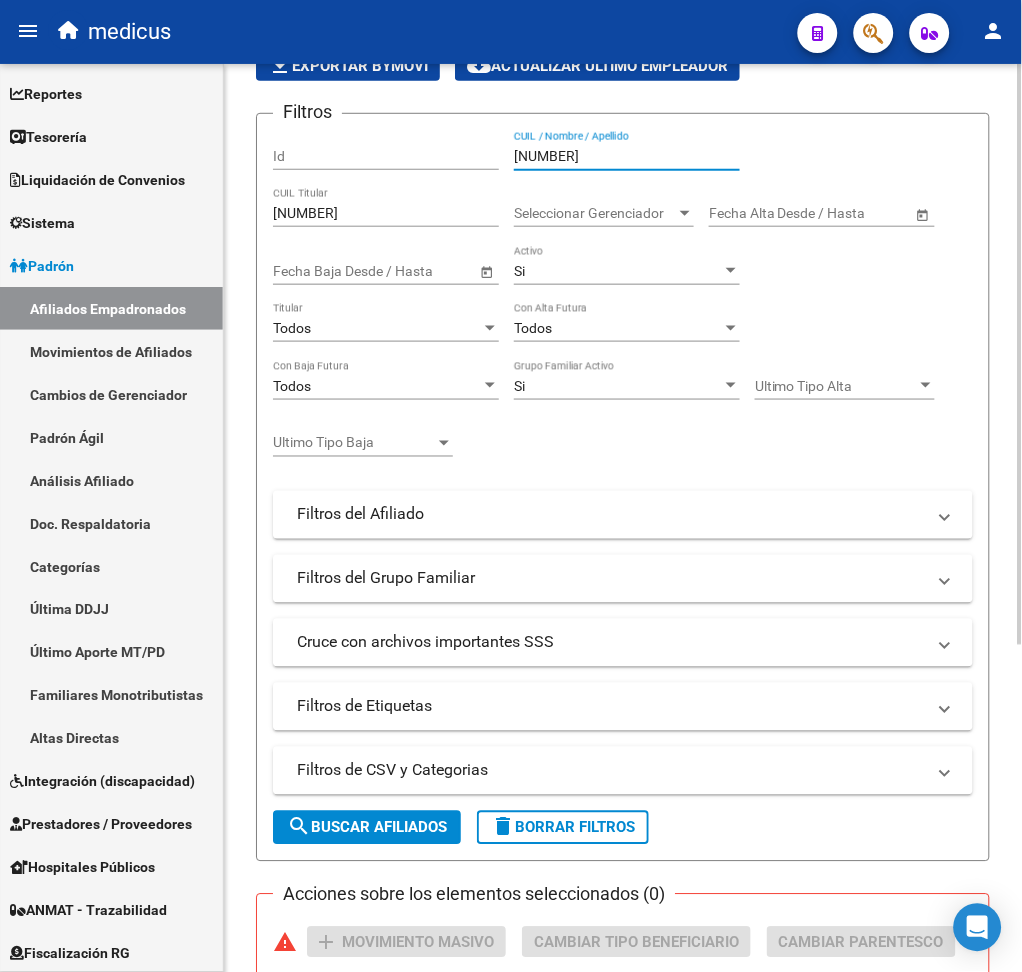 scroll, scrollTop: 512, scrollLeft: 0, axis: vertical 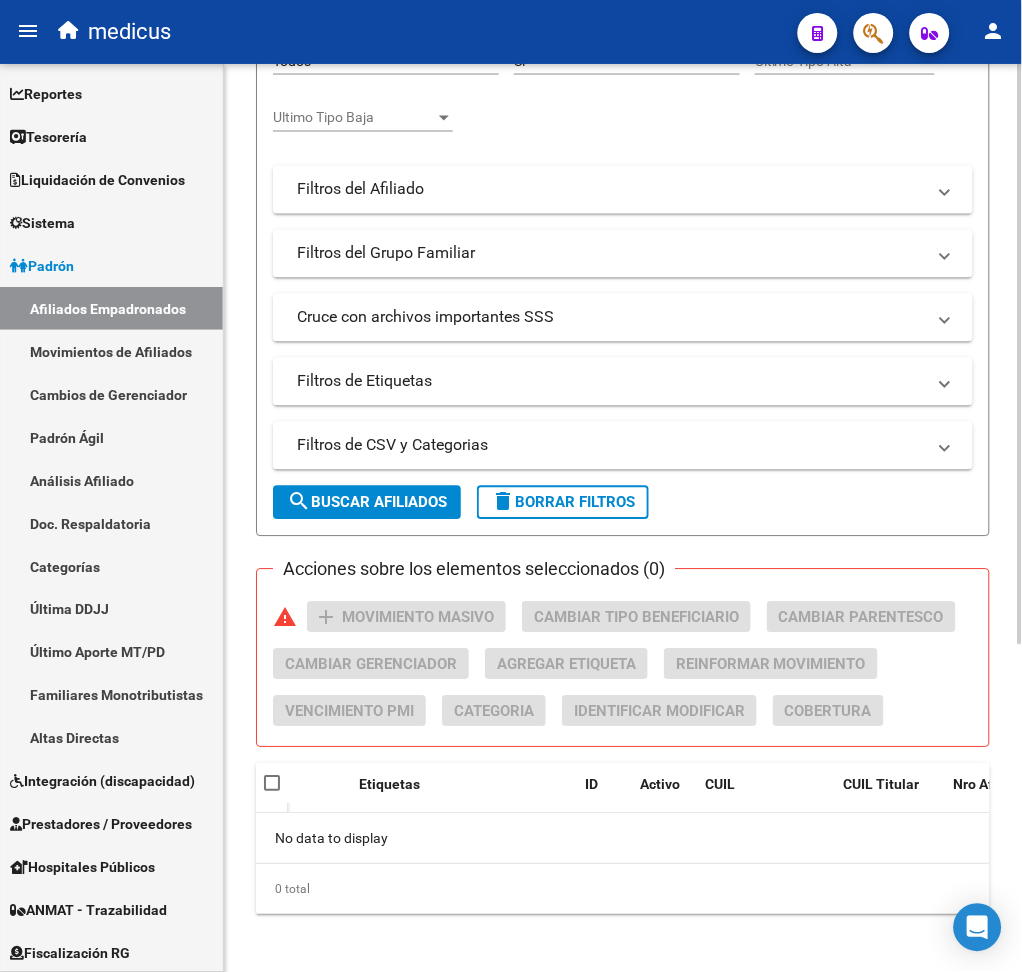 click on "Filtros Id [NUMBER] CUIL / Nombre / Apellido [NUMBER] CUIL Titular Seleccionar Gerenciador Seleccionar Gerenciador Start date – End date Fecha Alta Desde / Hasta Start date – End date Fecha Baja Desde / Hasta Si Activo Todos Titular Todos Con Alta Futura Todos Con Baja Futura Si Grupo Familiar Activo Ultimo Tipo Alta Ultimo Tipo Alta Ultimo Tipo Baja Ultimo Tipo Baja  Filtros del Afiliado  Edades Edades Sexo Sexo Discapacitado Discapacitado Nacionalidad Nacionalidad Provincia Provincia Estado Civil Estado Civil Start date – End date Fecha Nacimiento Desde / Hasta Todos Tiene PMI Todos Certificado Estudio Codigo Postal Localidad  Filtros del Grupo Familiar  Tipo Beneficiario Titular Tipo Beneficiario Titular Situacion Revista Titular Situacion Revista Titular CUIT Empleador Seleccionar Cobertura Seleccionar Cobertura  Cruce con archivos importantes SSS     Informado en Novedad SSS     Informado en Padron Desempleo SSS     No existentes en el padrón que entrega la SSS              DIABETES" 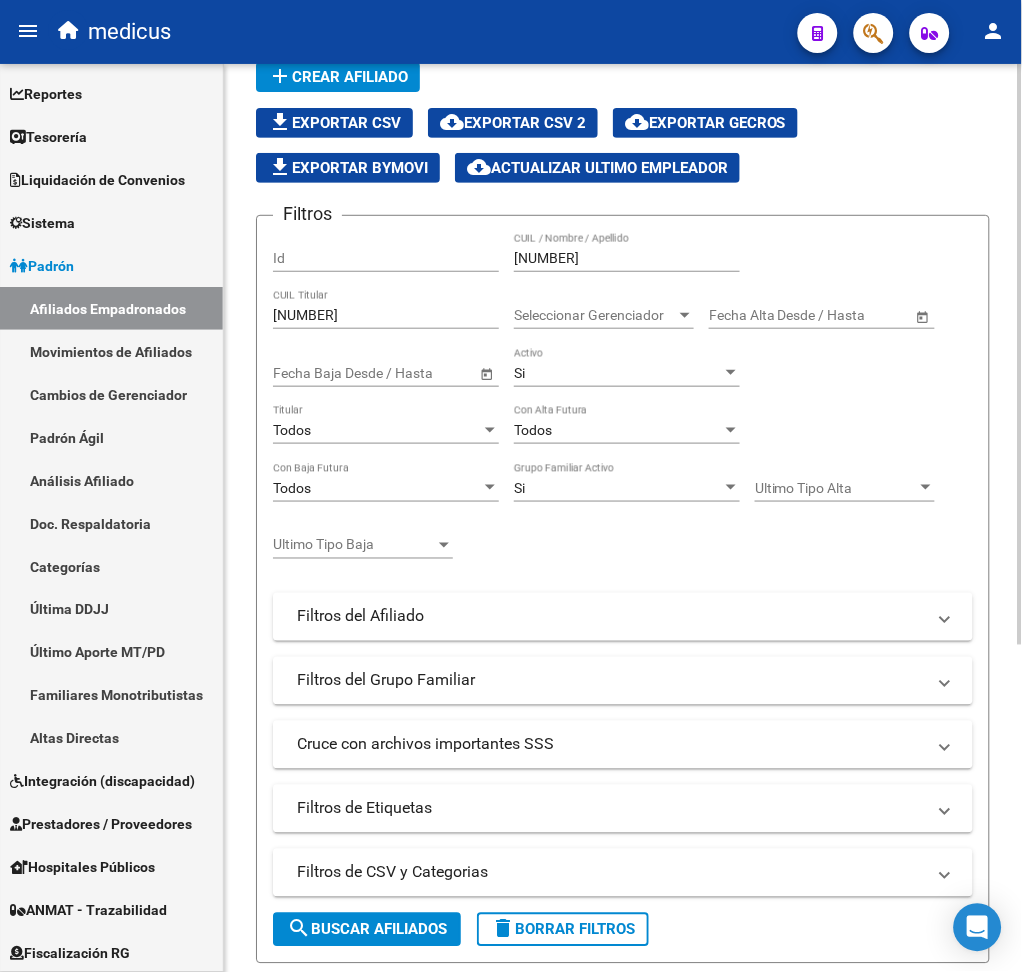 scroll, scrollTop: 0, scrollLeft: 0, axis: both 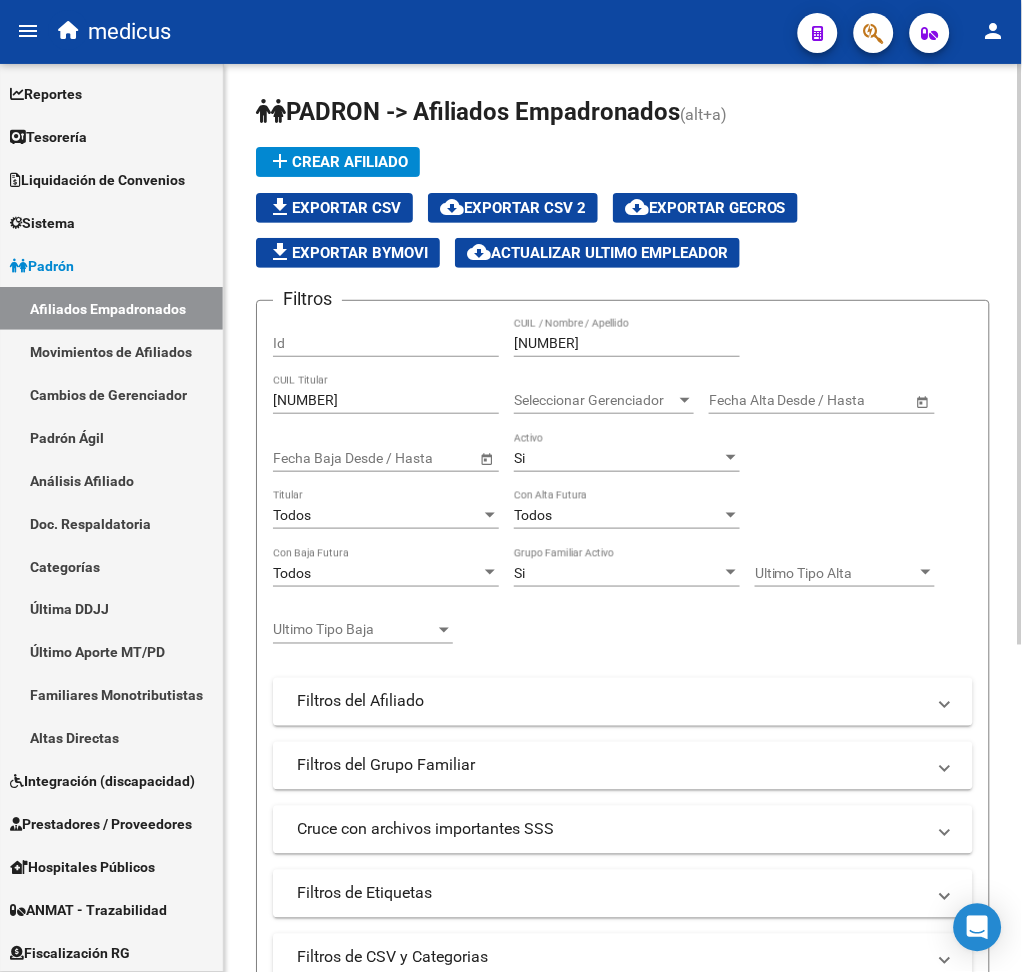 click on "[NUMBER]" at bounding box center [627, 343] 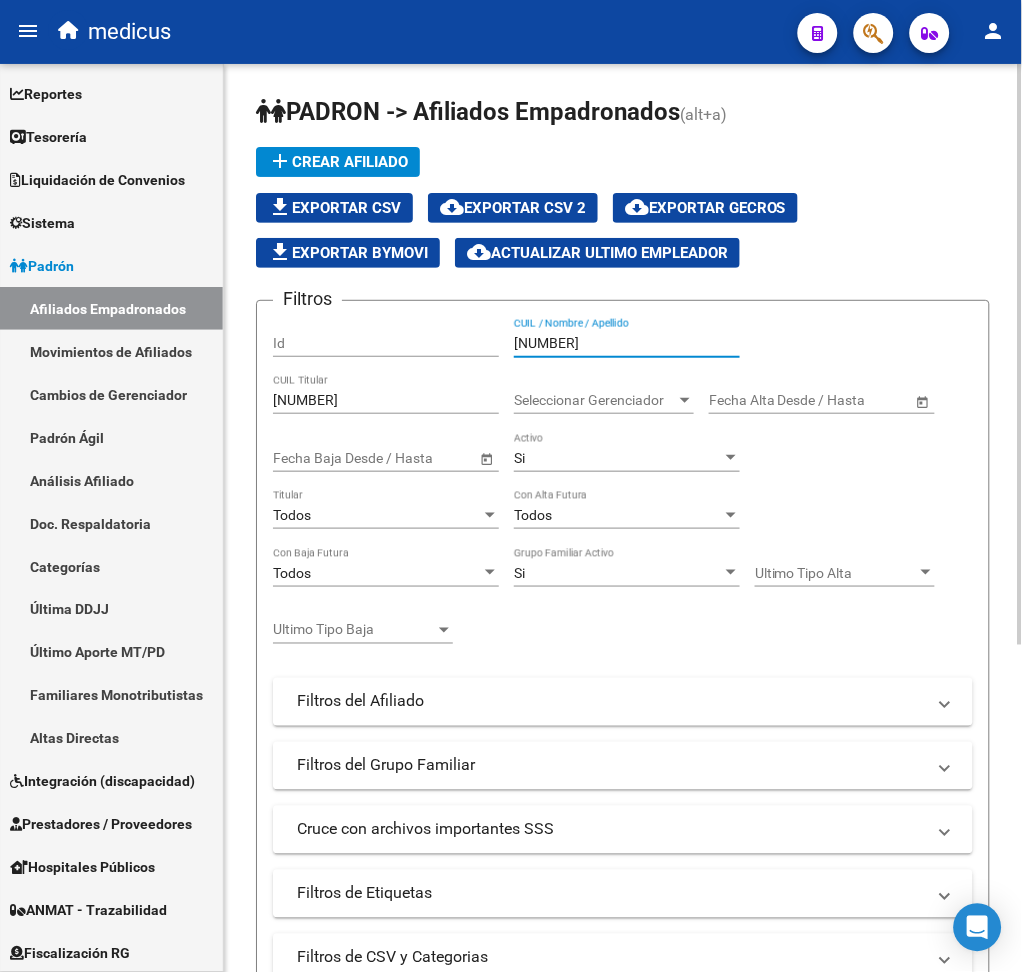 click on "[NUMBER]" at bounding box center [627, 343] 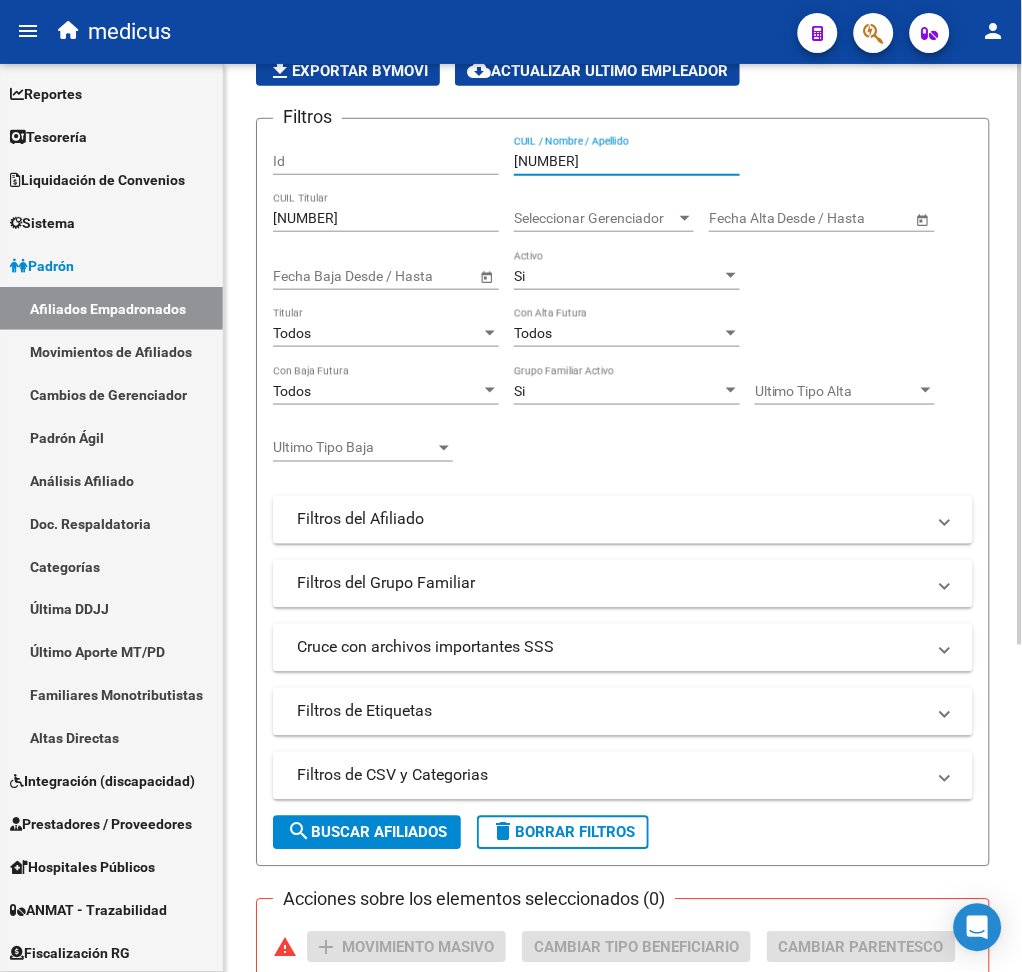 scroll, scrollTop: 512, scrollLeft: 0, axis: vertical 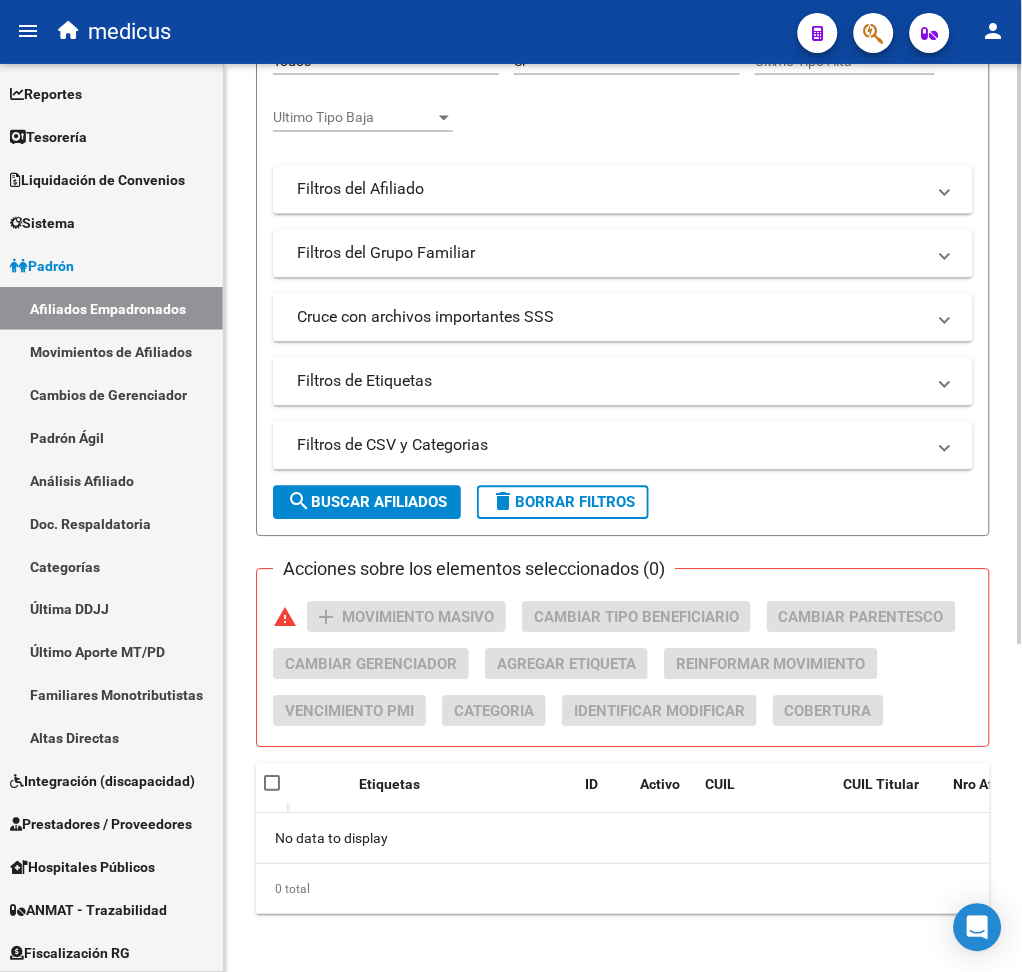 click on "Filtros Id [NUMBER] CUIL / Nombre / Apellido [NUMBER] CUIL Titular Seleccionar Gerenciador Seleccionar Gerenciador Start date – End date Fecha Alta Desde / Hasta Start date – End date Fecha Baja Desde / Hasta Si Activo Todos Titular Todos Con Alta Futura Todos Con Baja Futura Si Grupo Familiar Activo Ultimo Tipo Alta Ultimo Tipo Alta Ultimo Tipo Baja Ultimo Tipo Baja  Filtros del Afiliado  Edades Edades Sexo Sexo Discapacitado Discapacitado Nacionalidad Nacionalidad Provincia Provincia Estado Civil Estado Civil Start date – End date Fecha Nacimiento Desde / Hasta Todos Tiene PMI Todos Certificado Estudio Codigo Postal Localidad  Filtros del Grupo Familiar  Tipo Beneficiario Titular Tipo Beneficiario Titular Situacion Revista Titular Situacion Revista Titular CUIT Empleador Seleccionar Cobertura Seleccionar Cobertura  Cruce con archivos importantes SSS     Informado en Novedad SSS     Informado en Padron Desempleo SSS     No existentes en el padrón que entrega la SSS              DIABETES" 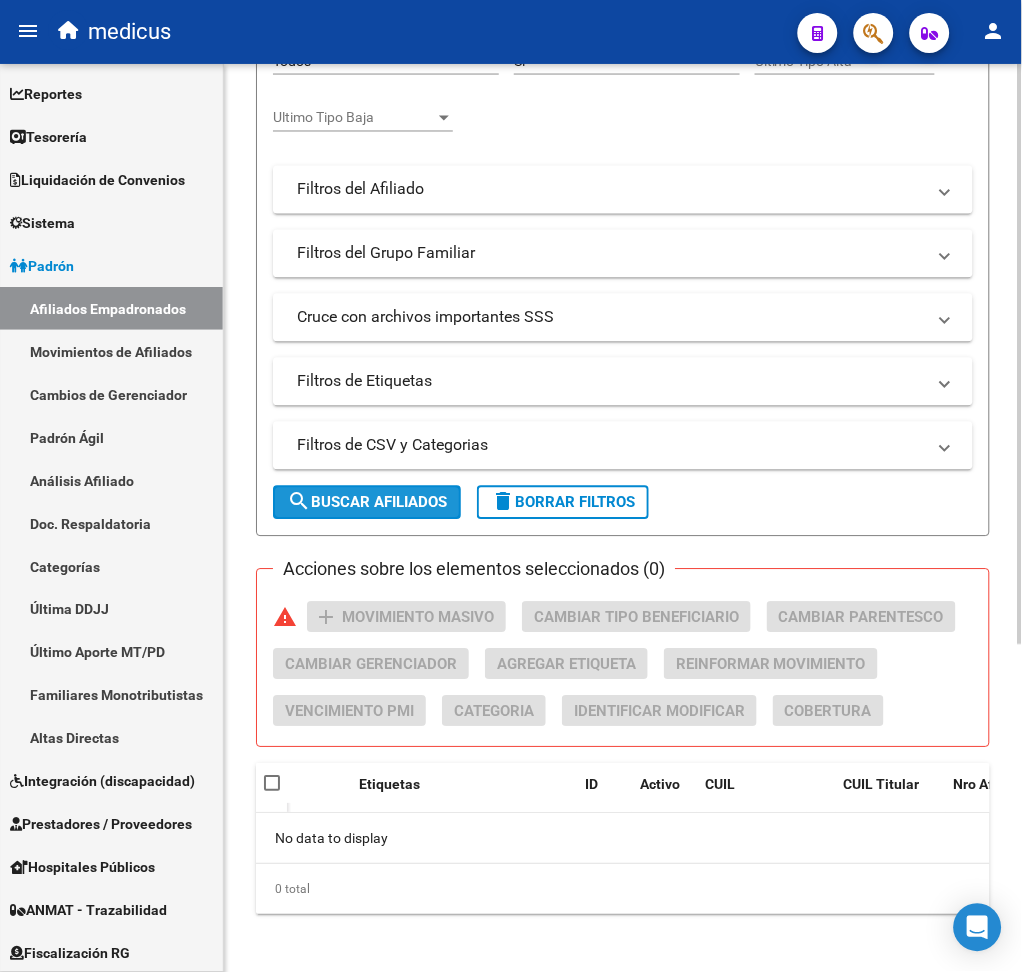 click on "search  Buscar Afiliados" 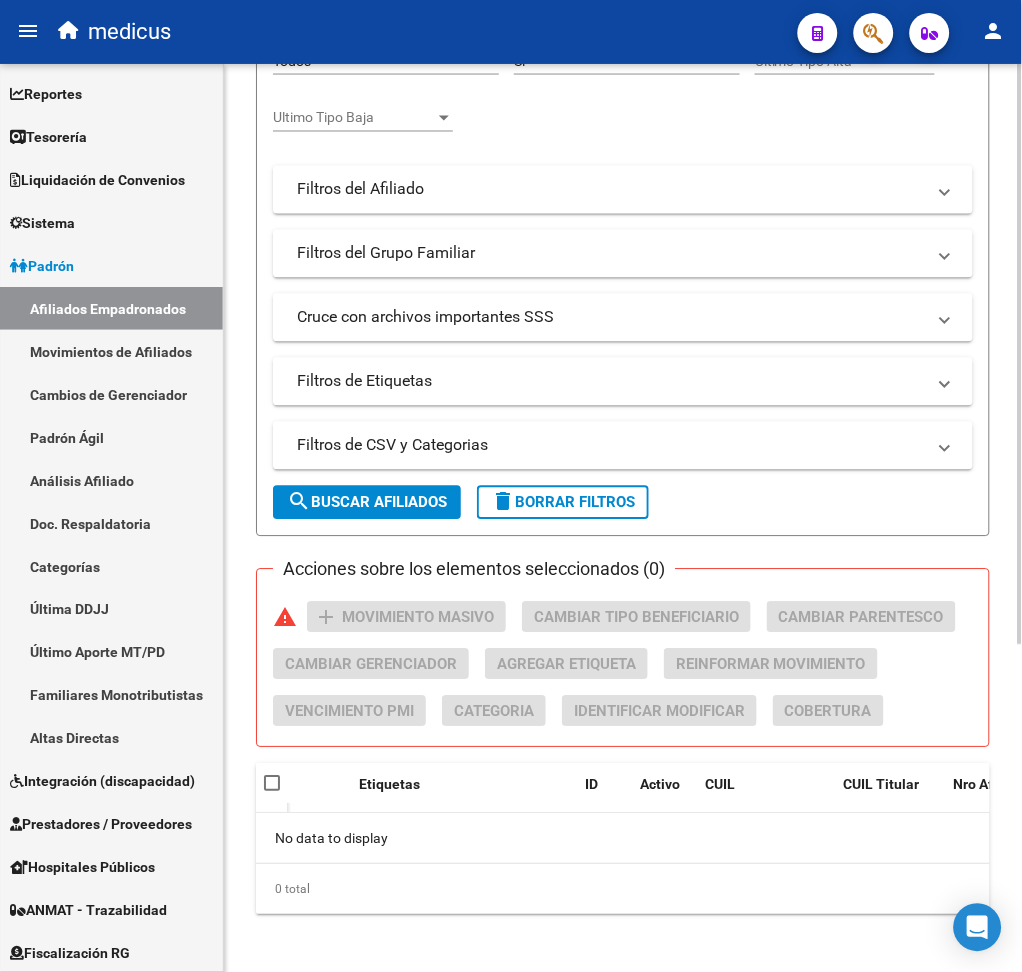 scroll, scrollTop: 0, scrollLeft: 0, axis: both 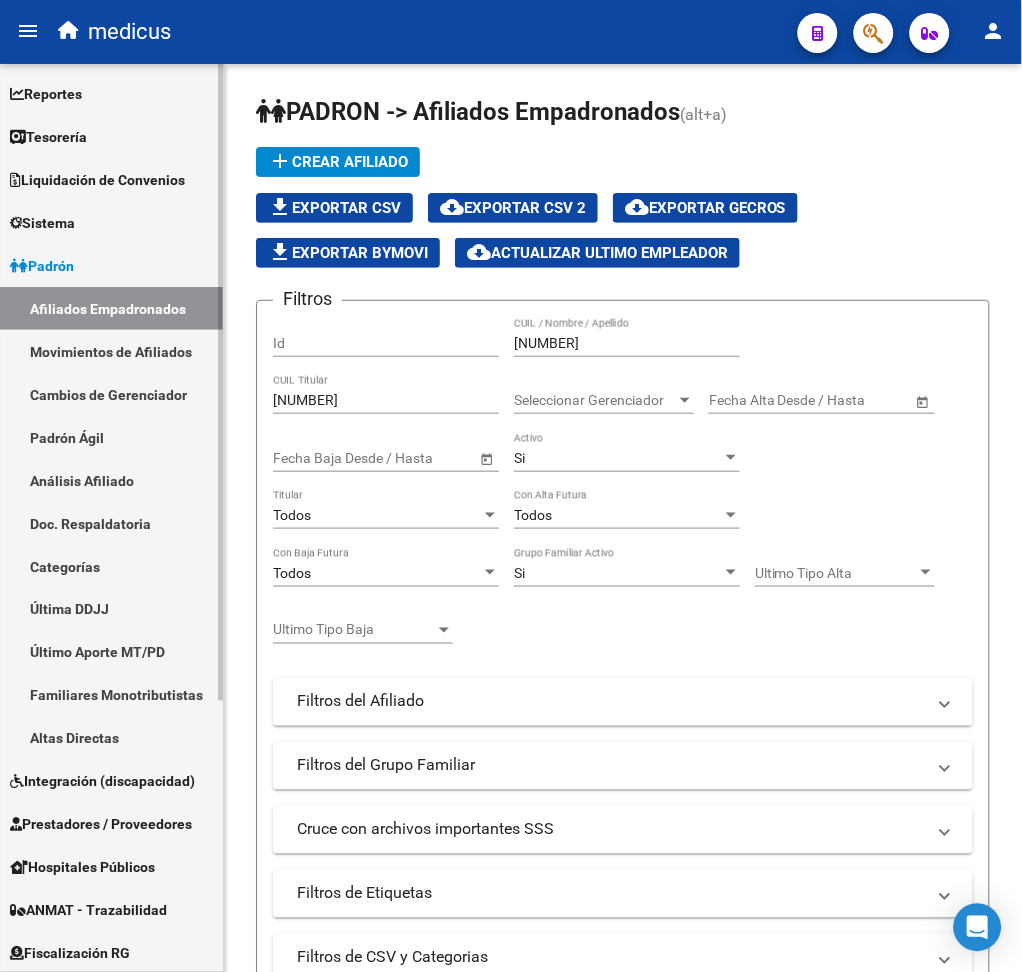 click on "Afiliados Empadronados" at bounding box center (111, 308) 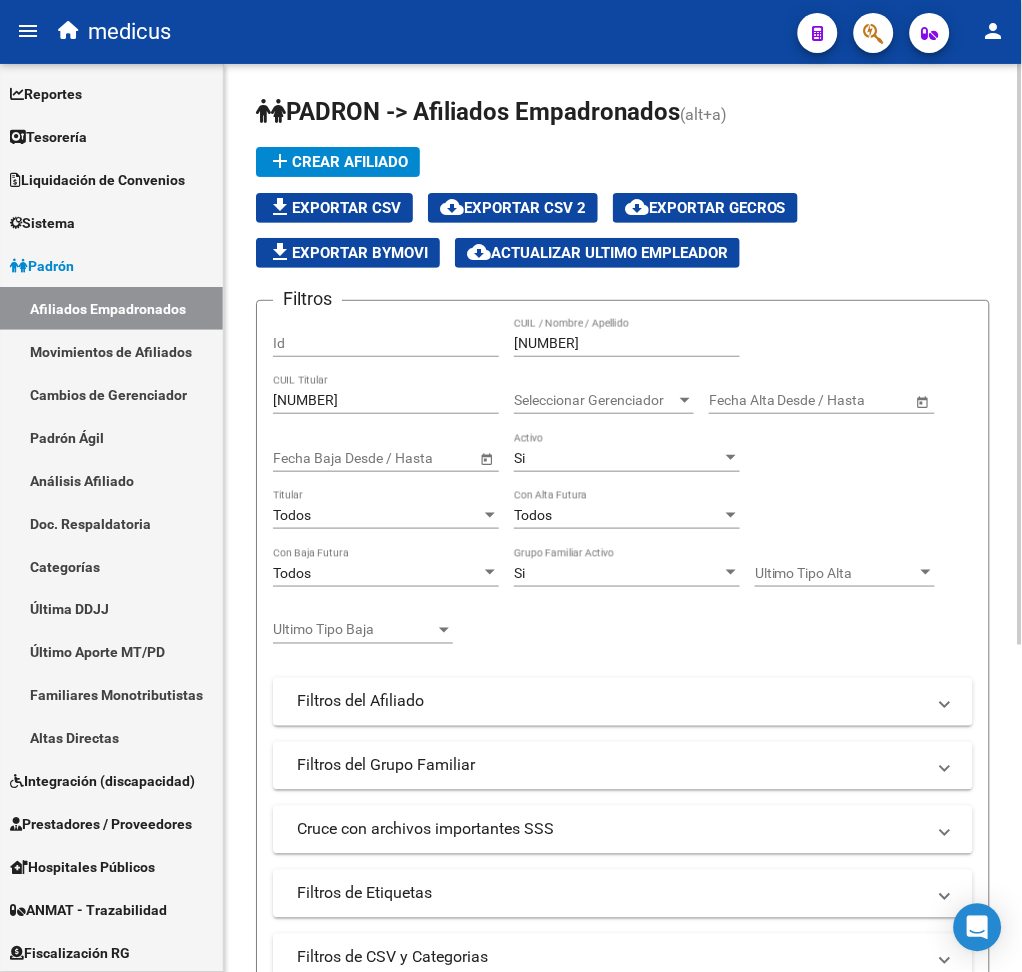 click on "[NUMBER]" at bounding box center [627, 343] 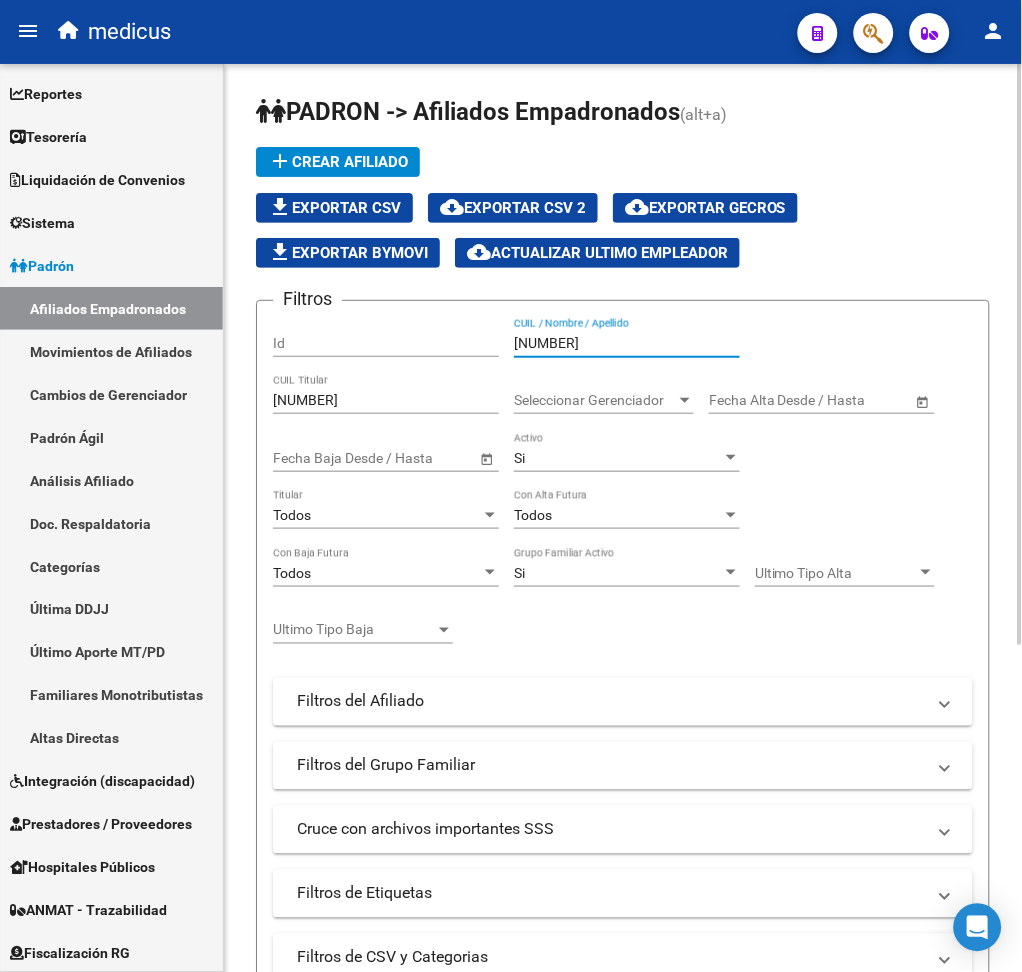 click on "[NUMBER]" at bounding box center [627, 343] 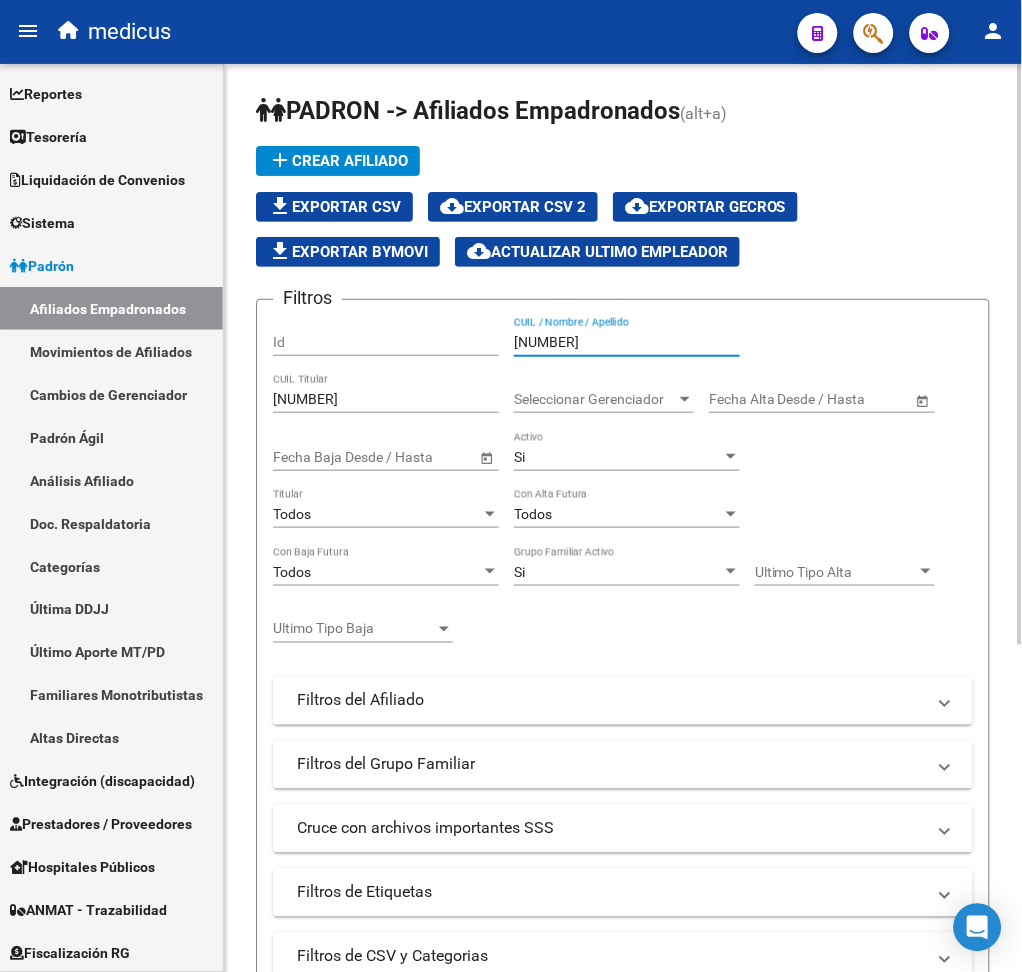scroll, scrollTop: 0, scrollLeft: 0, axis: both 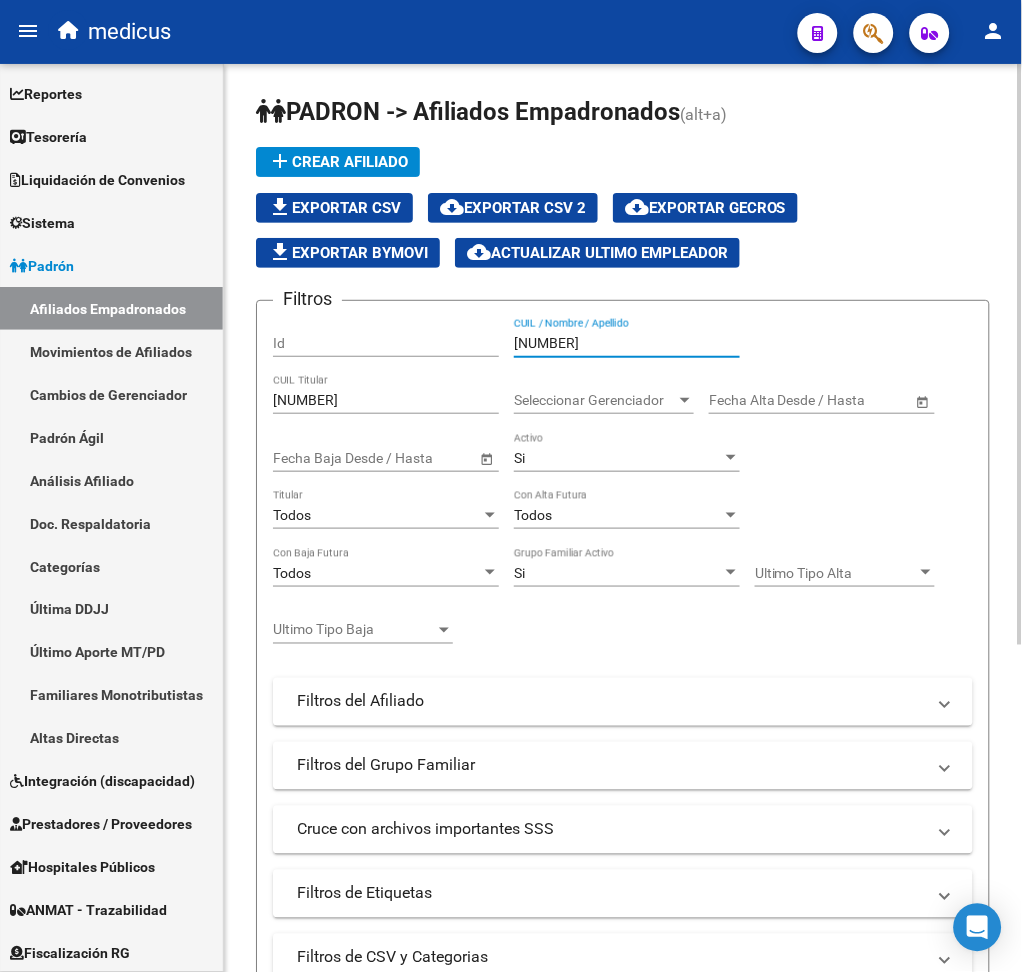 click on "[NUMBER] CUIL / Nombre / Apellido" 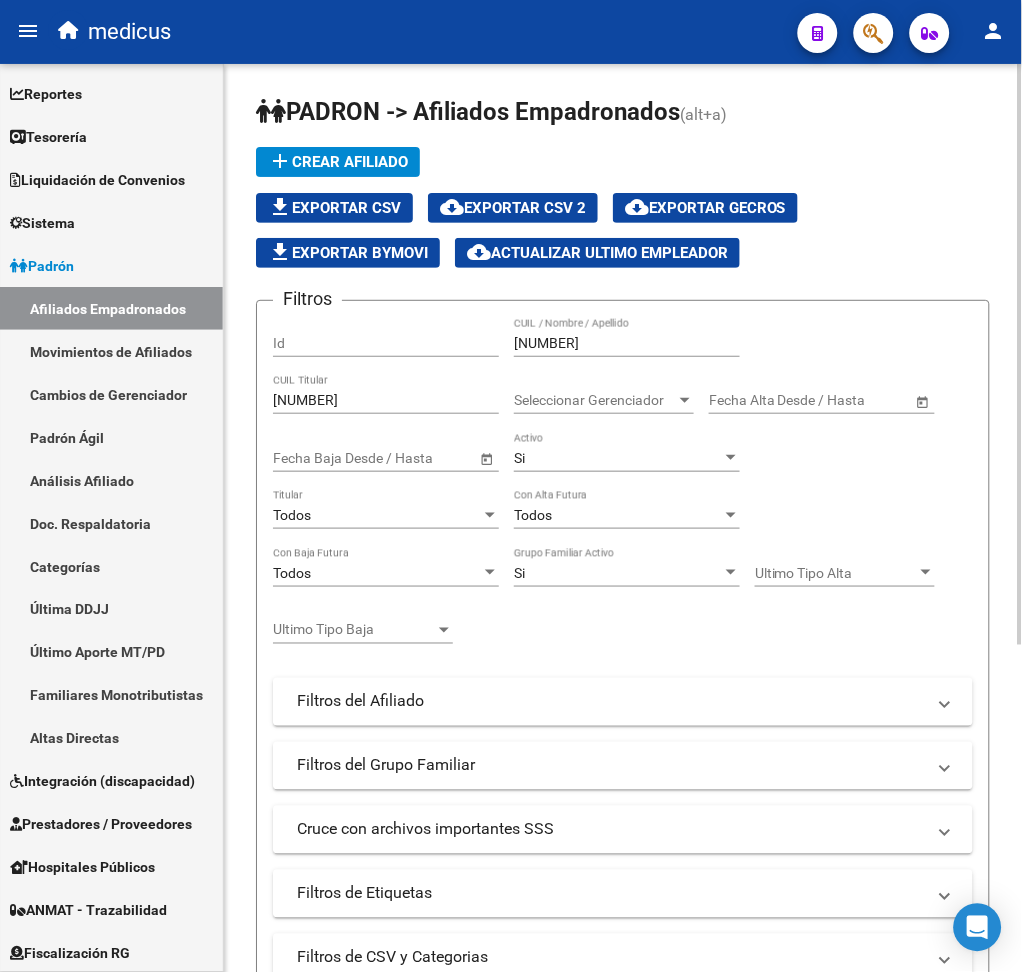 click on "[NUMBER] CUIL / Nombre / Apellido" 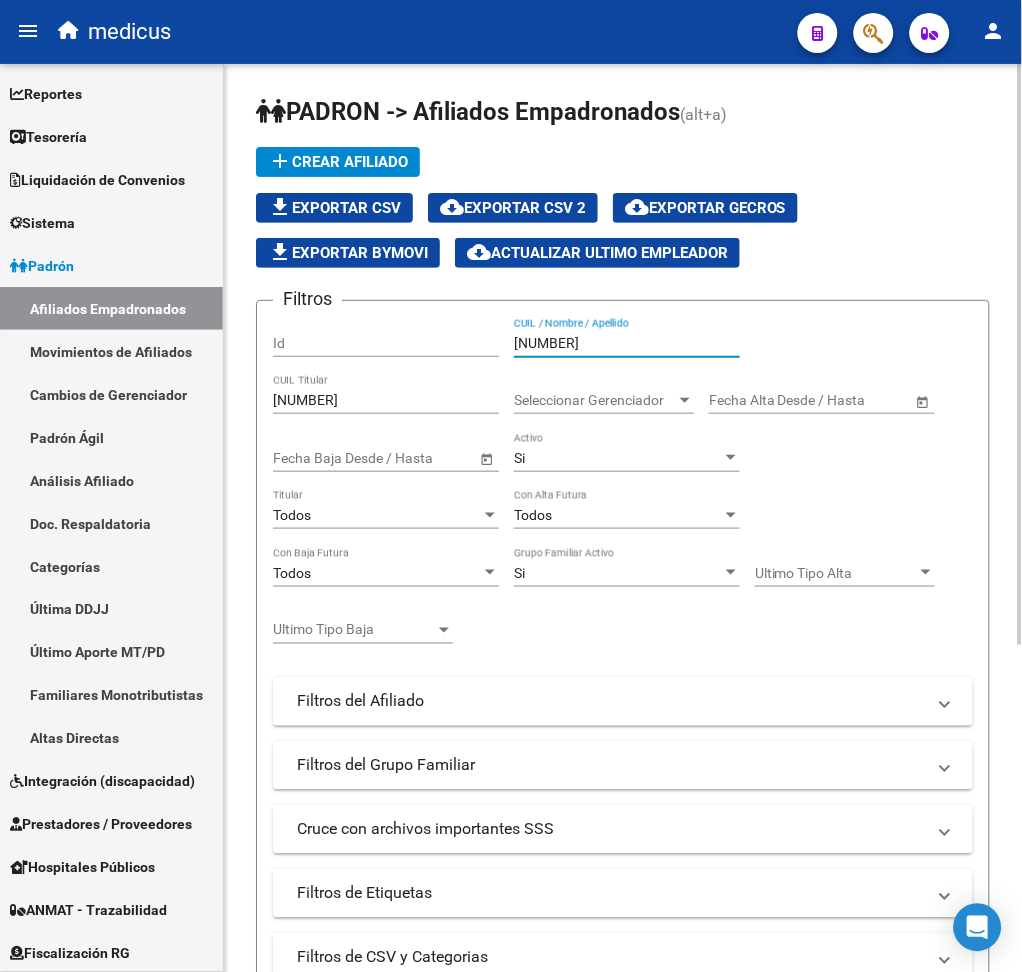 click on "[NUMBER]" at bounding box center [627, 343] 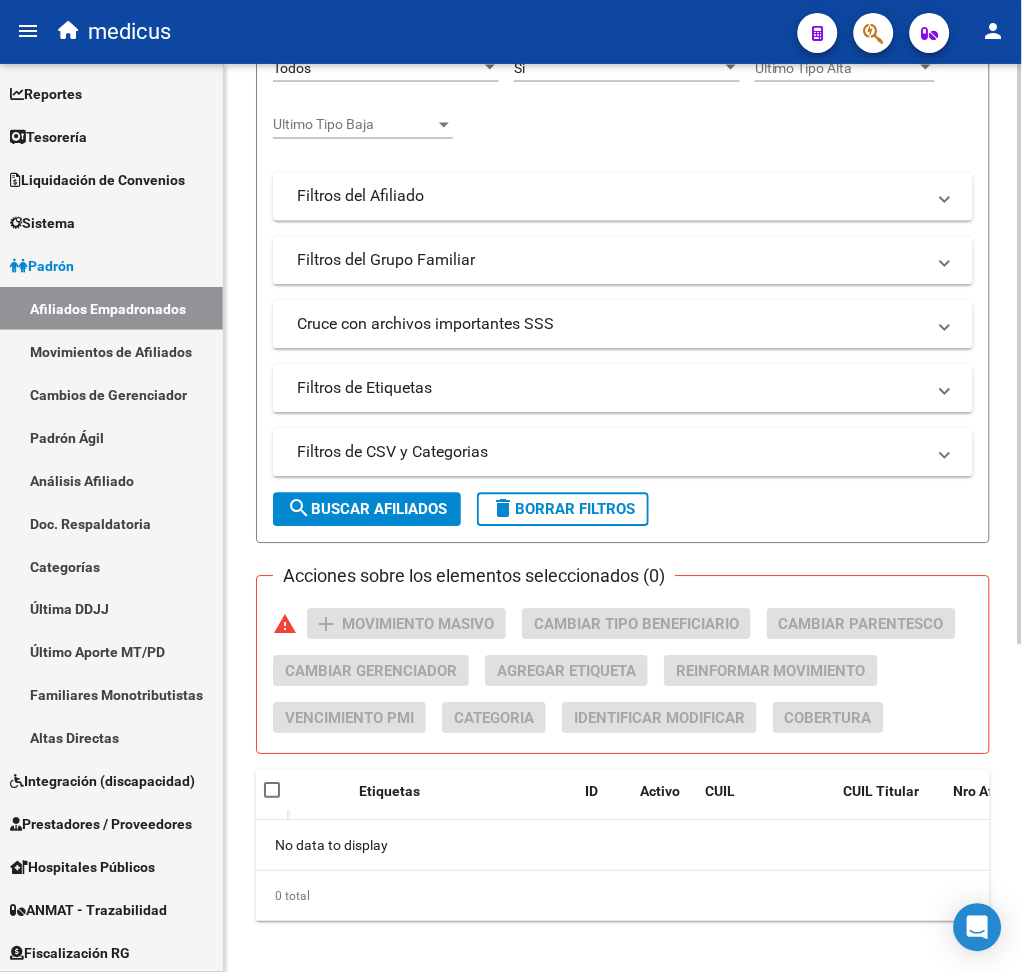 scroll, scrollTop: 512, scrollLeft: 0, axis: vertical 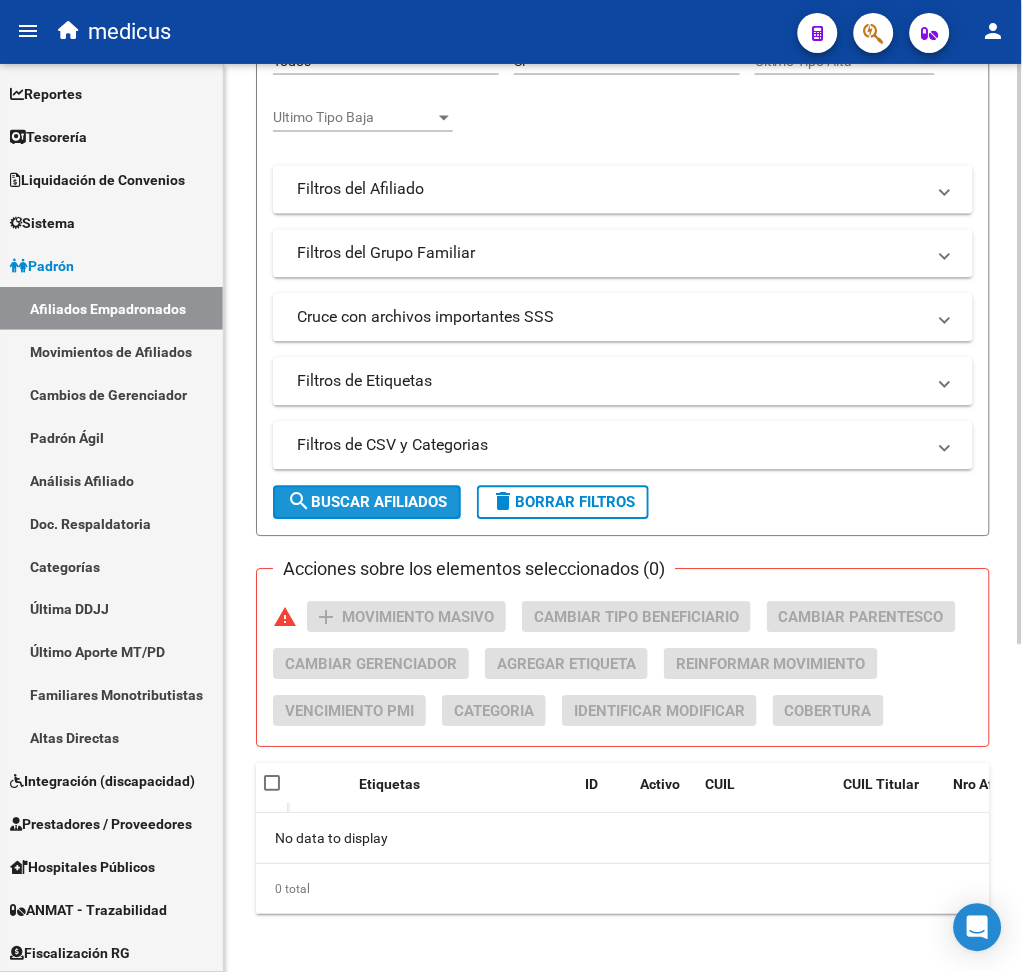 click on "search  Buscar Afiliados" 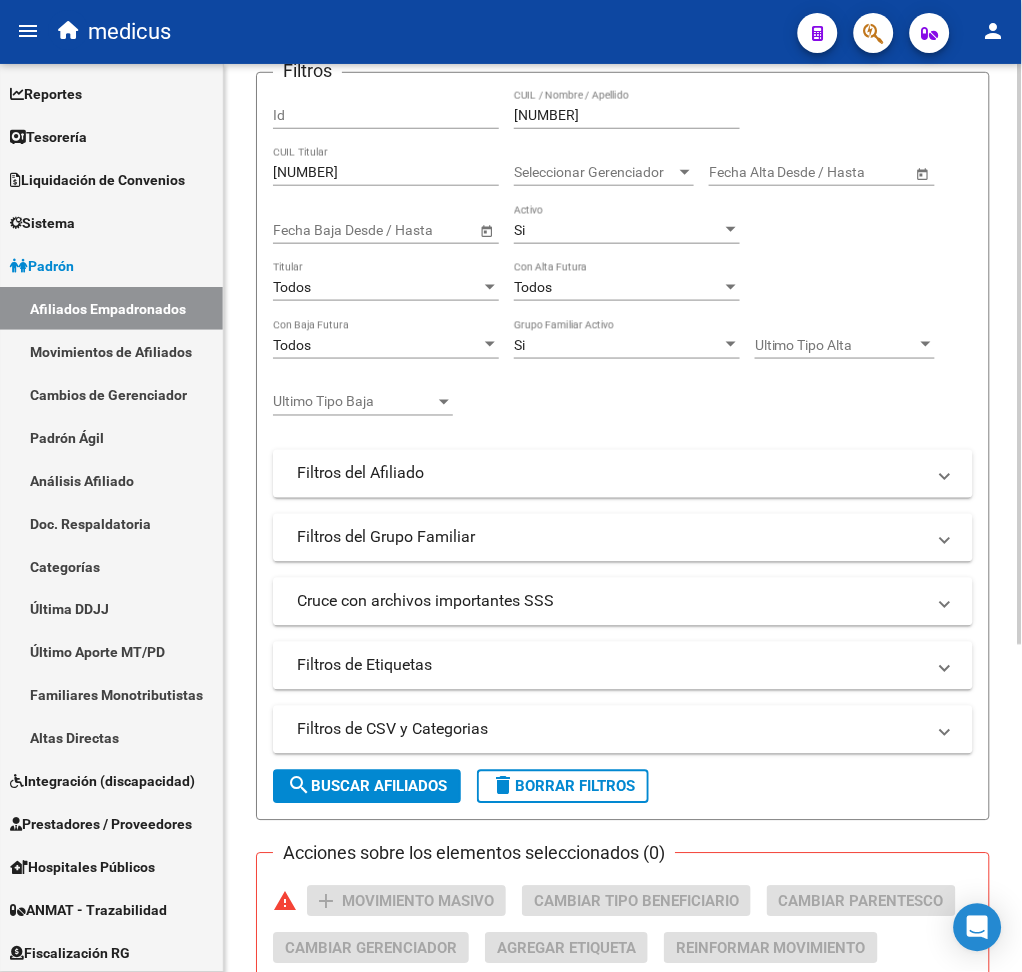 scroll, scrollTop: 0, scrollLeft: 0, axis: both 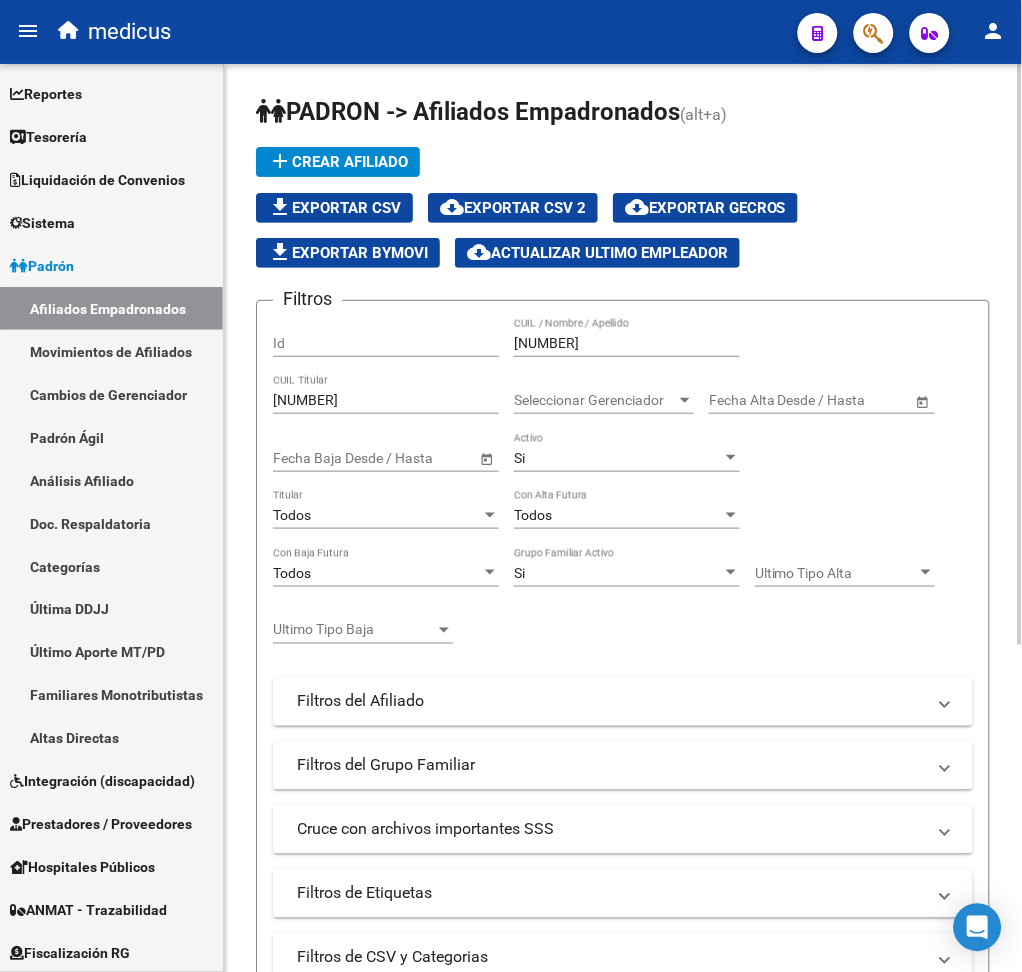click on "[NUMBER] CUIL / Nombre / Apellido" 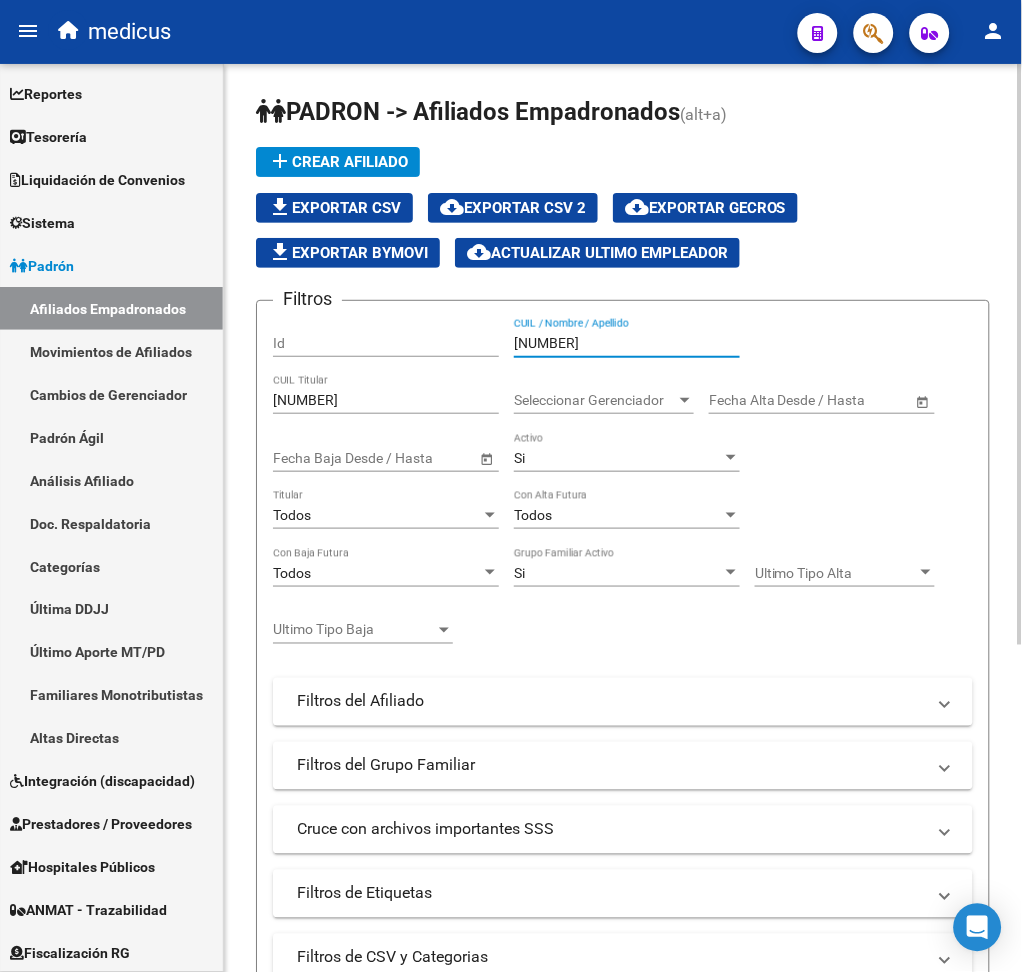 click on "[NUMBER]" at bounding box center [627, 343] 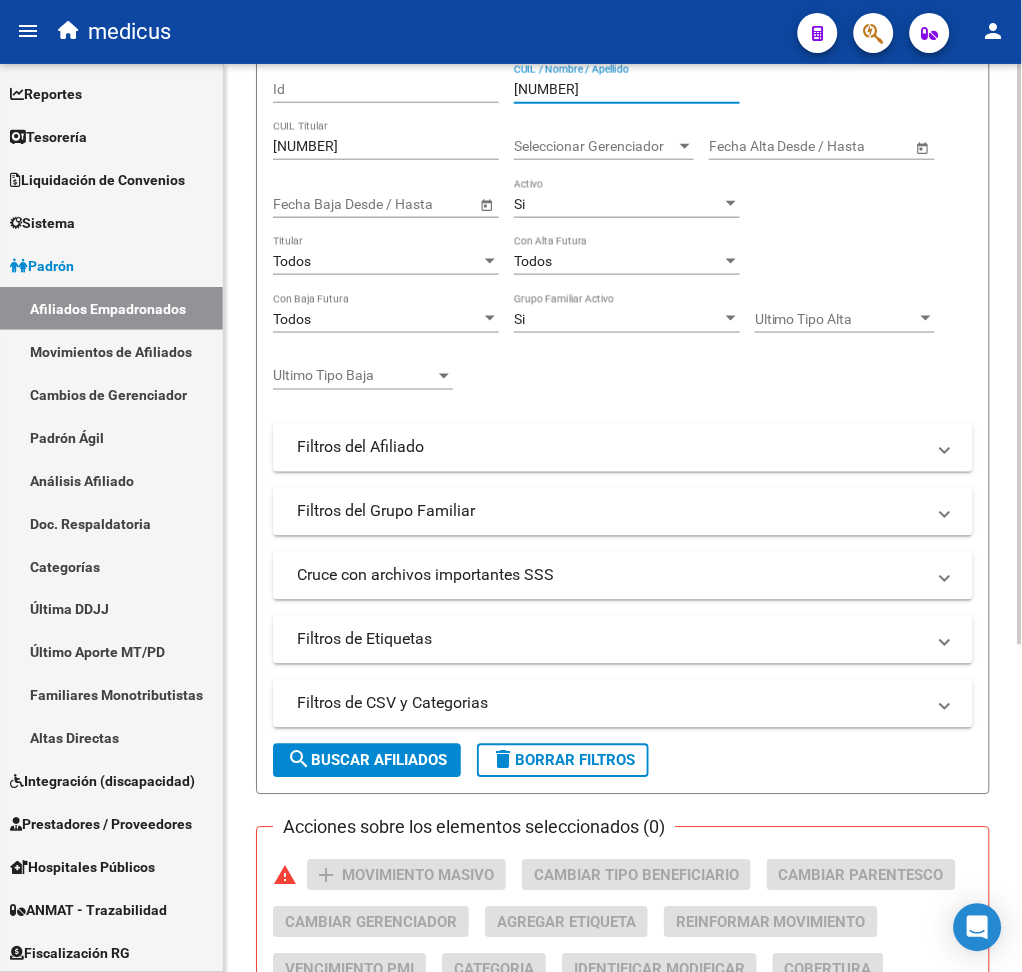 scroll, scrollTop: 245, scrollLeft: 0, axis: vertical 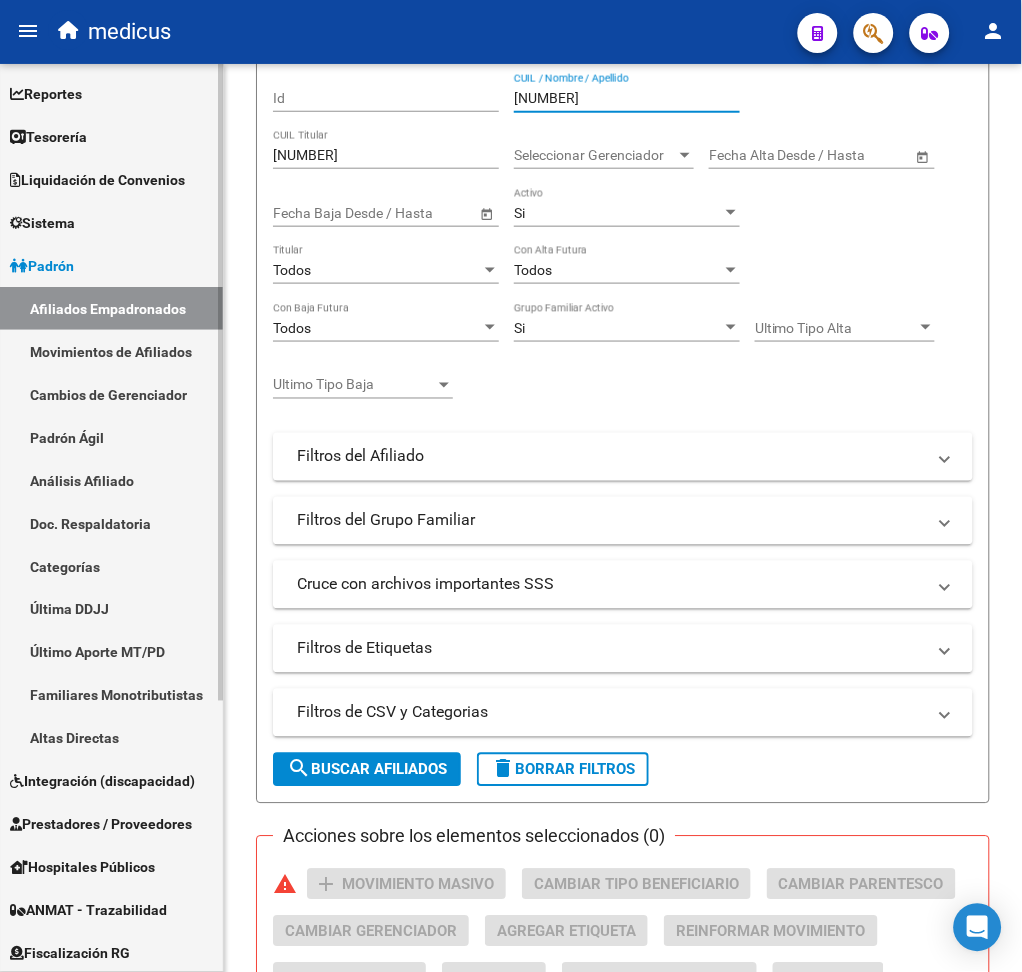 type on "[NUMBER]" 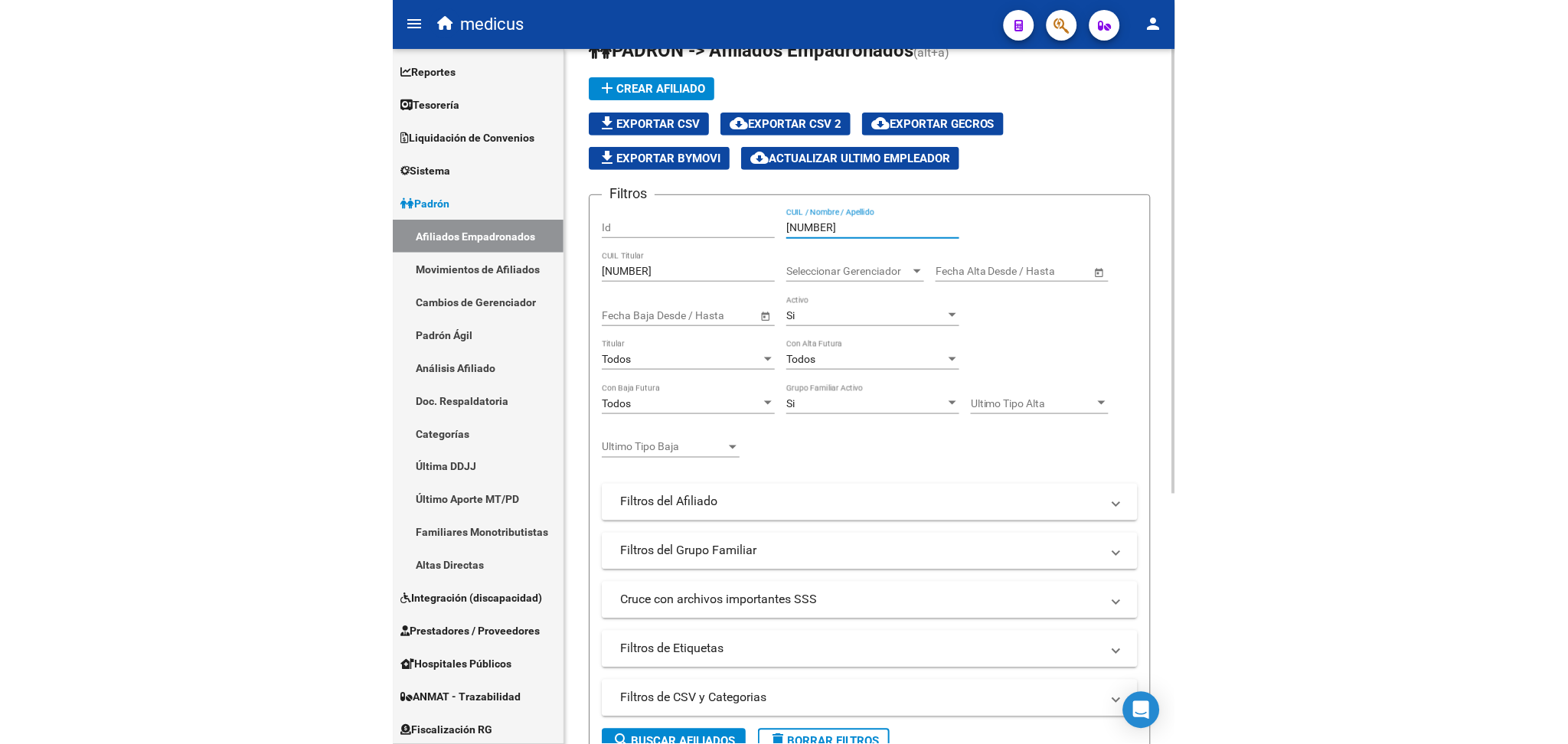 scroll, scrollTop: 0, scrollLeft: 0, axis: both 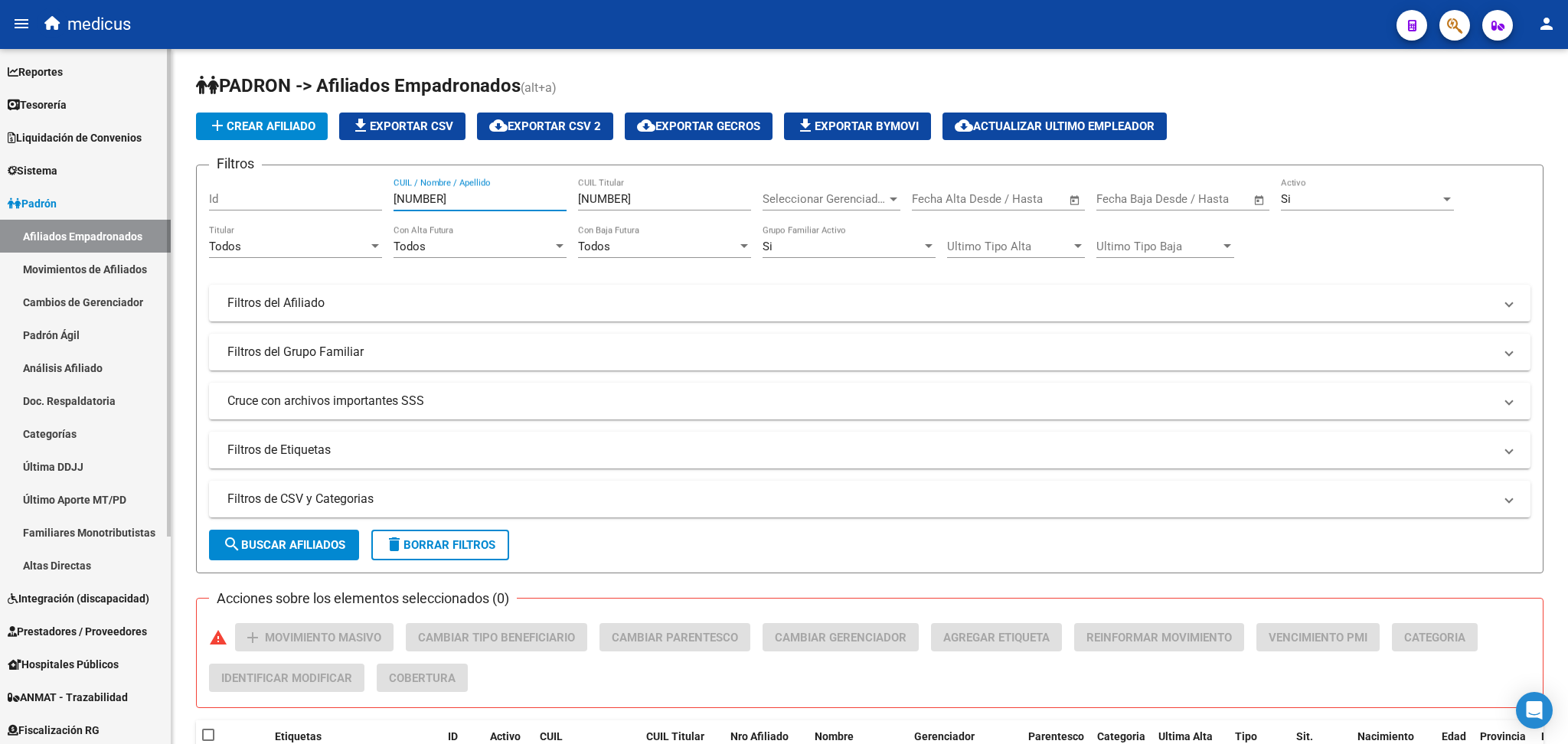 click on "Movimientos de Afiliados" at bounding box center (85, 269) 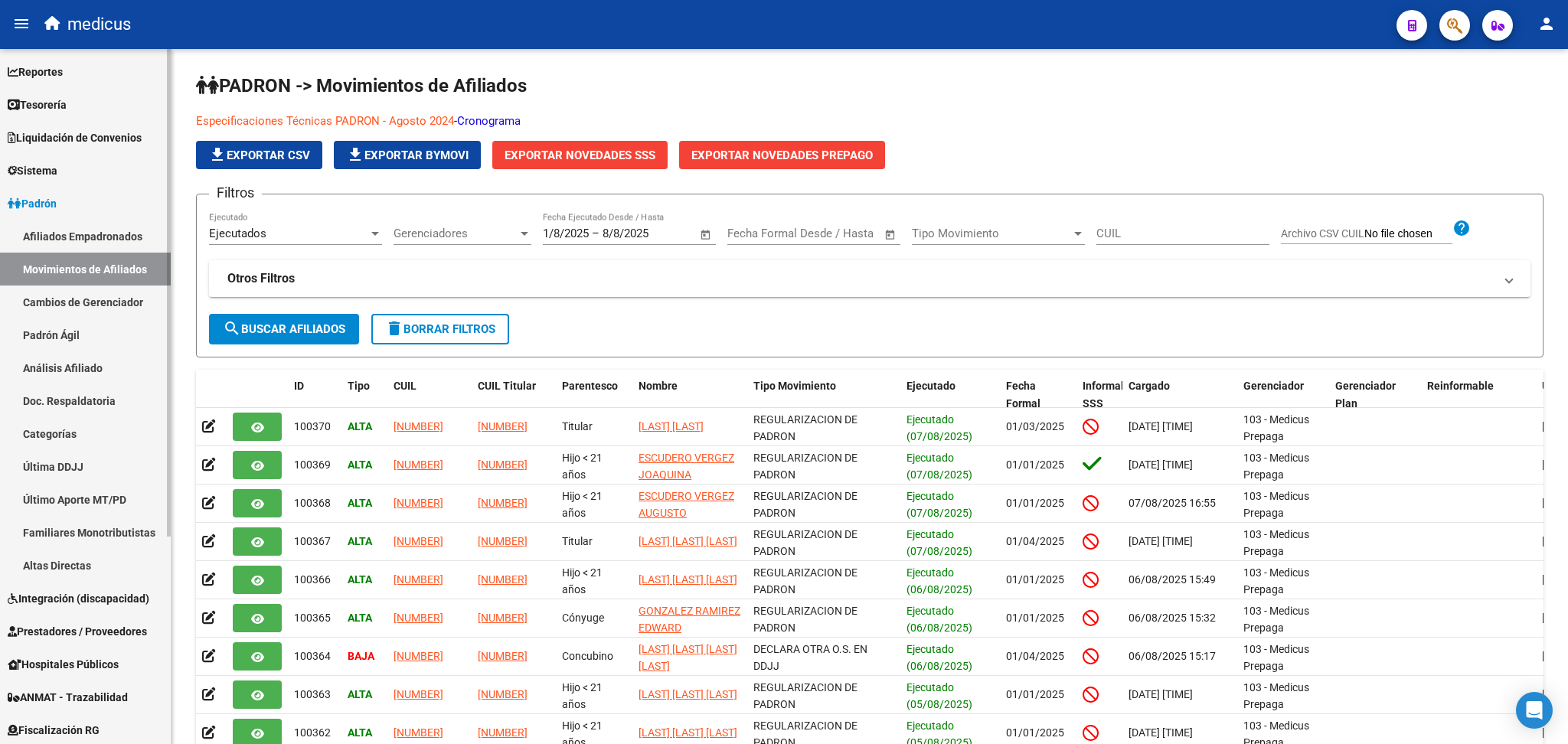 click on "Afiliados Empadronados" at bounding box center (85, 236) 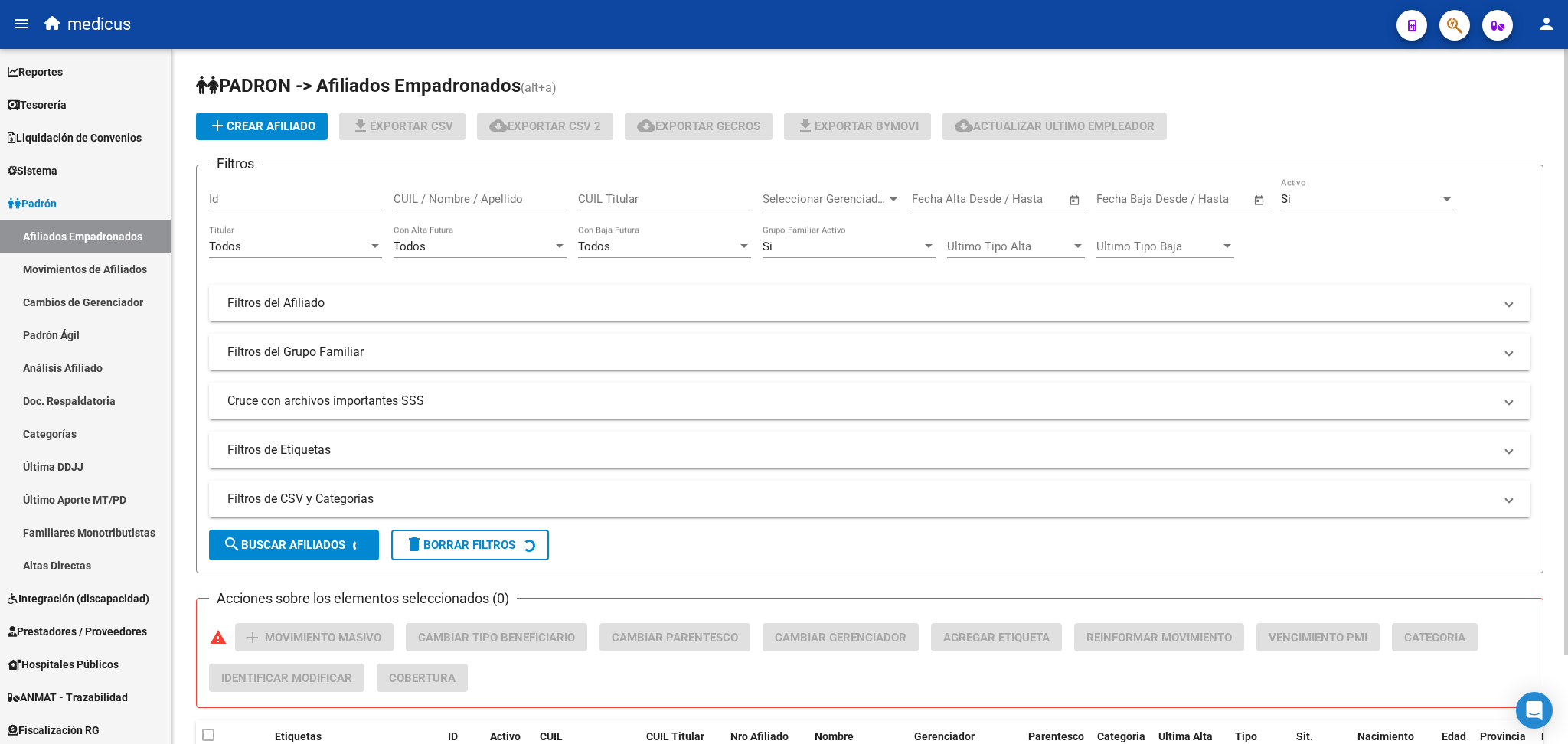 click on "CUIL Titular" 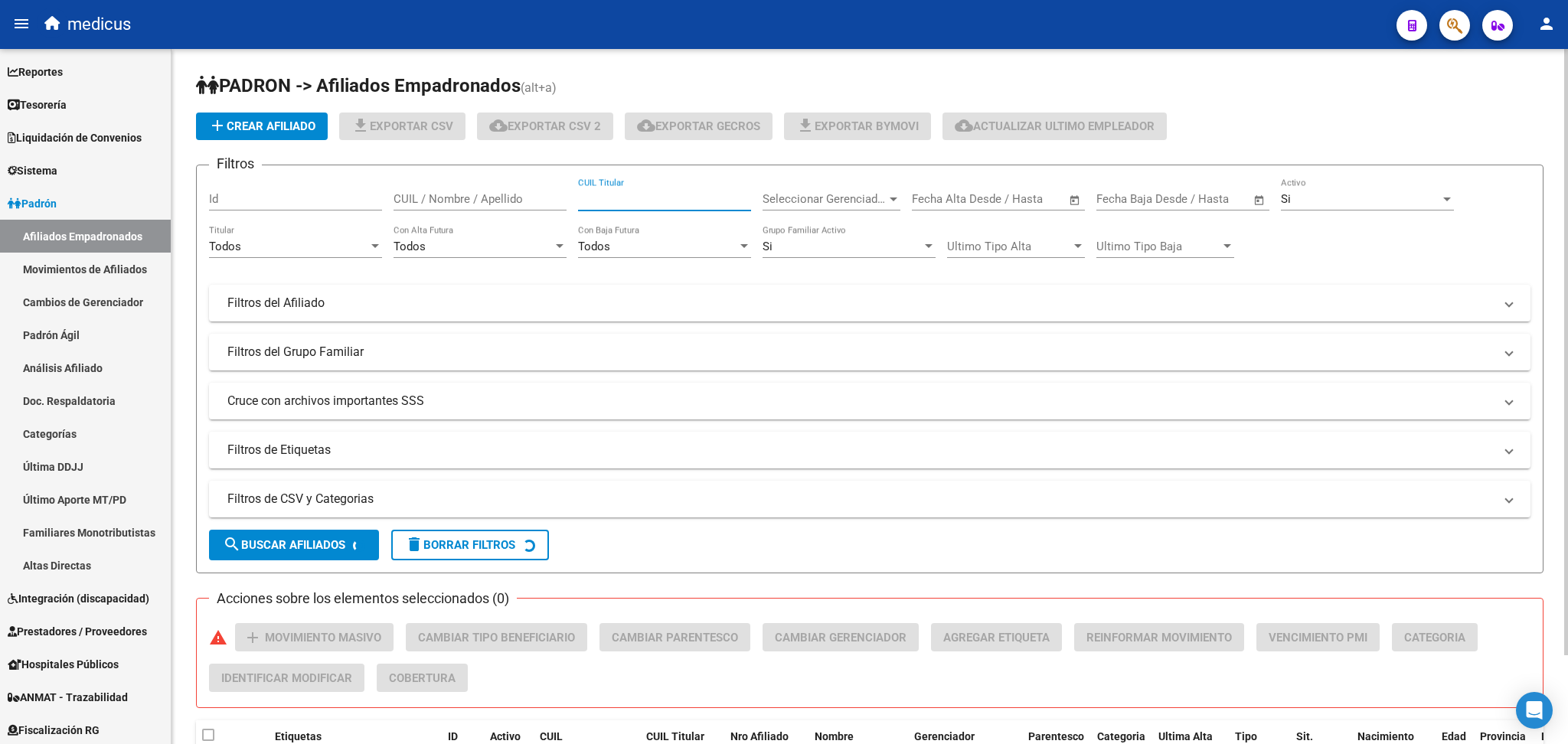 paste on "[NUMBER]" 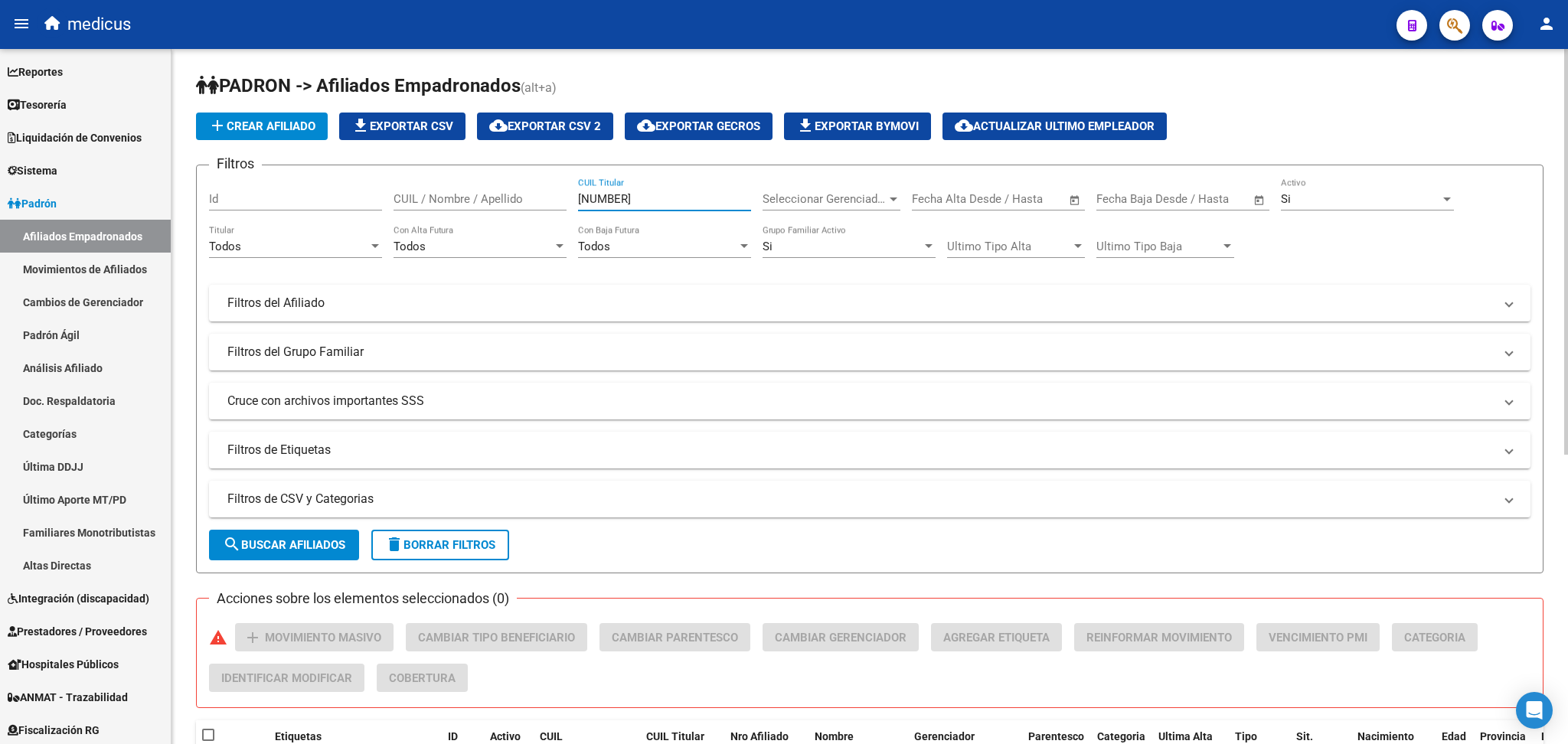 type on "[NUMBER]" 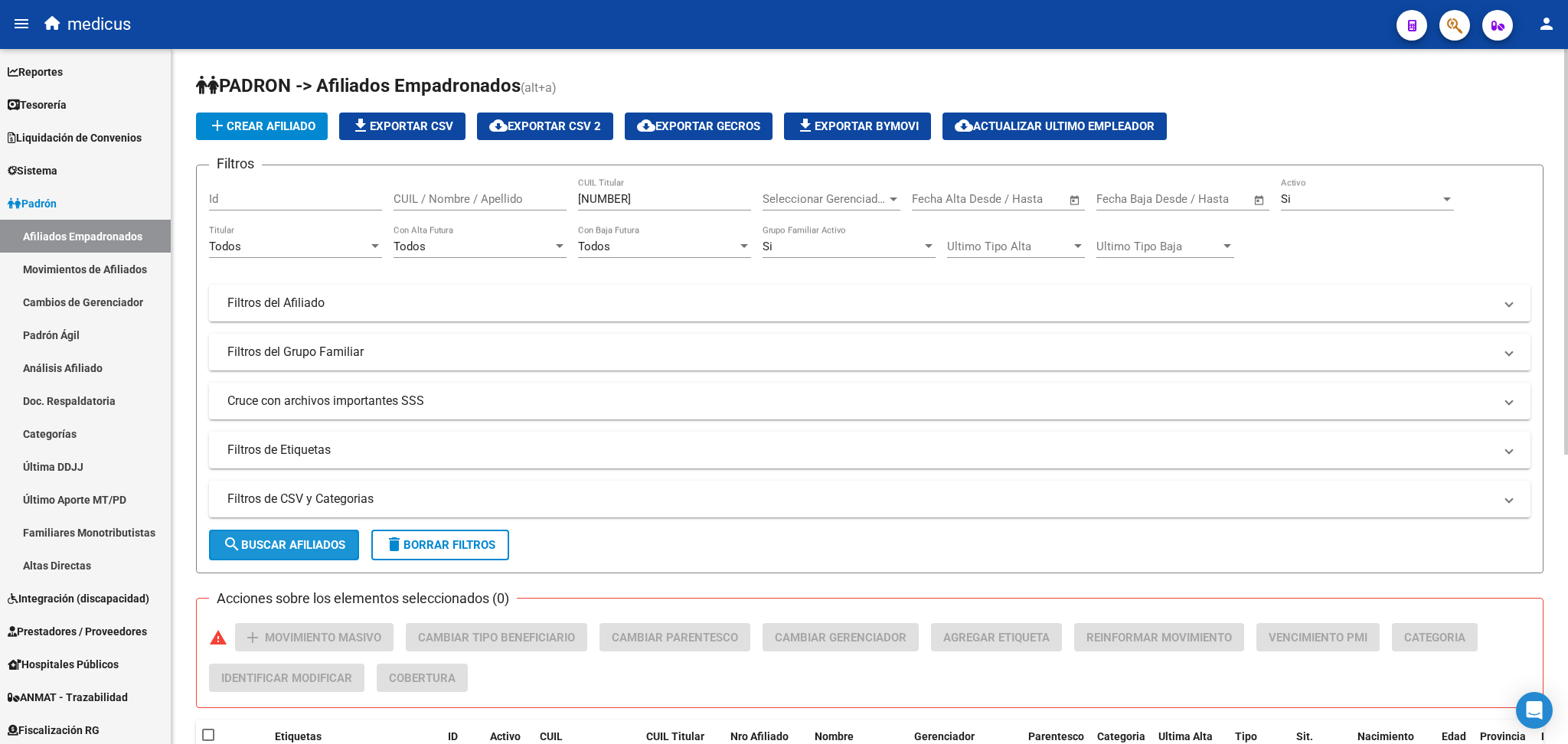 click on "search  Buscar Afiliados" 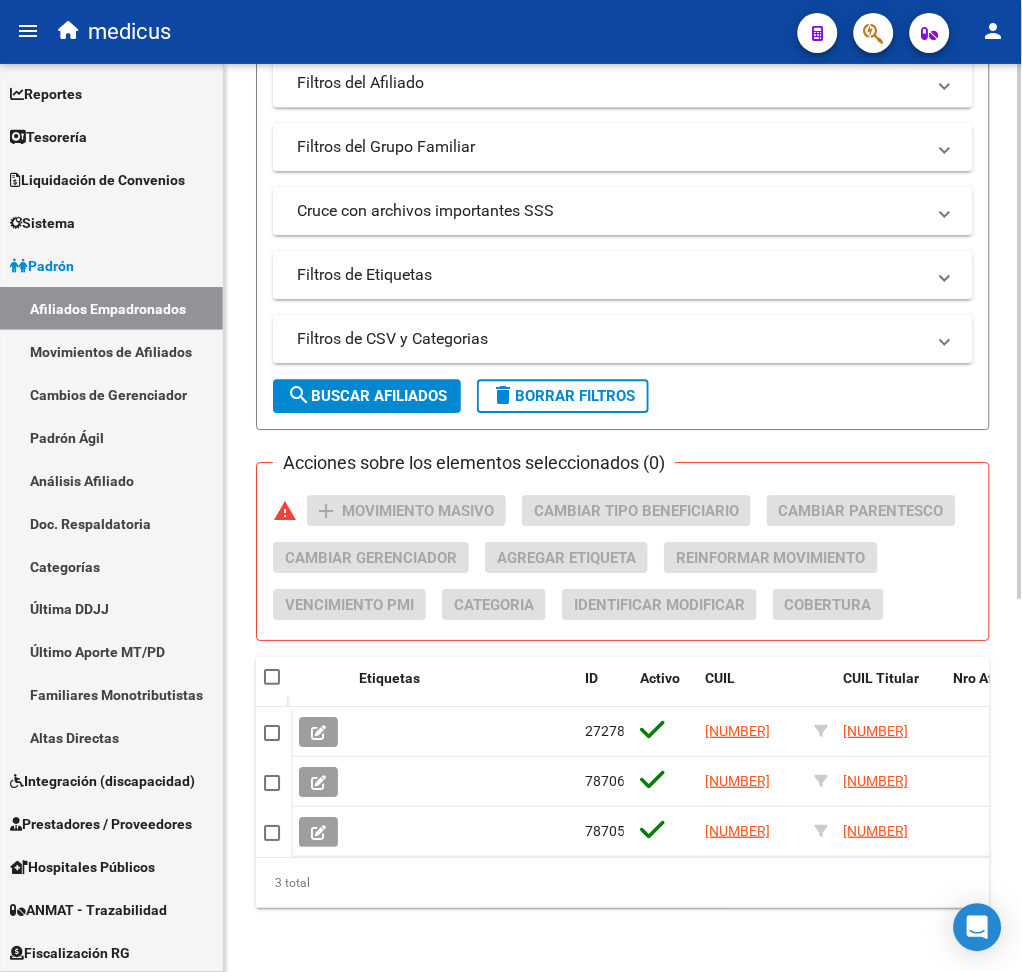 scroll, scrollTop: 632, scrollLeft: 0, axis: vertical 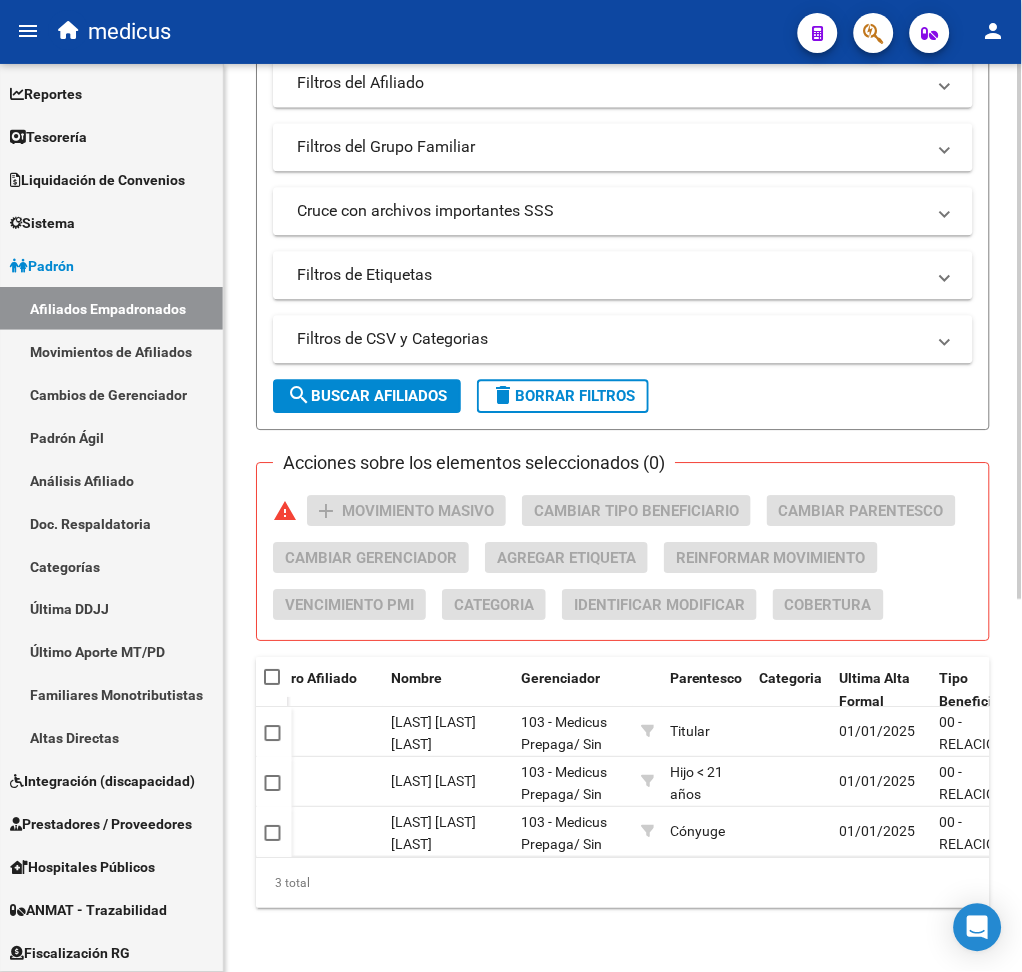 drag, startPoint x: 536, startPoint y: 857, endPoint x: 397, endPoint y: 863, distance: 139.12944 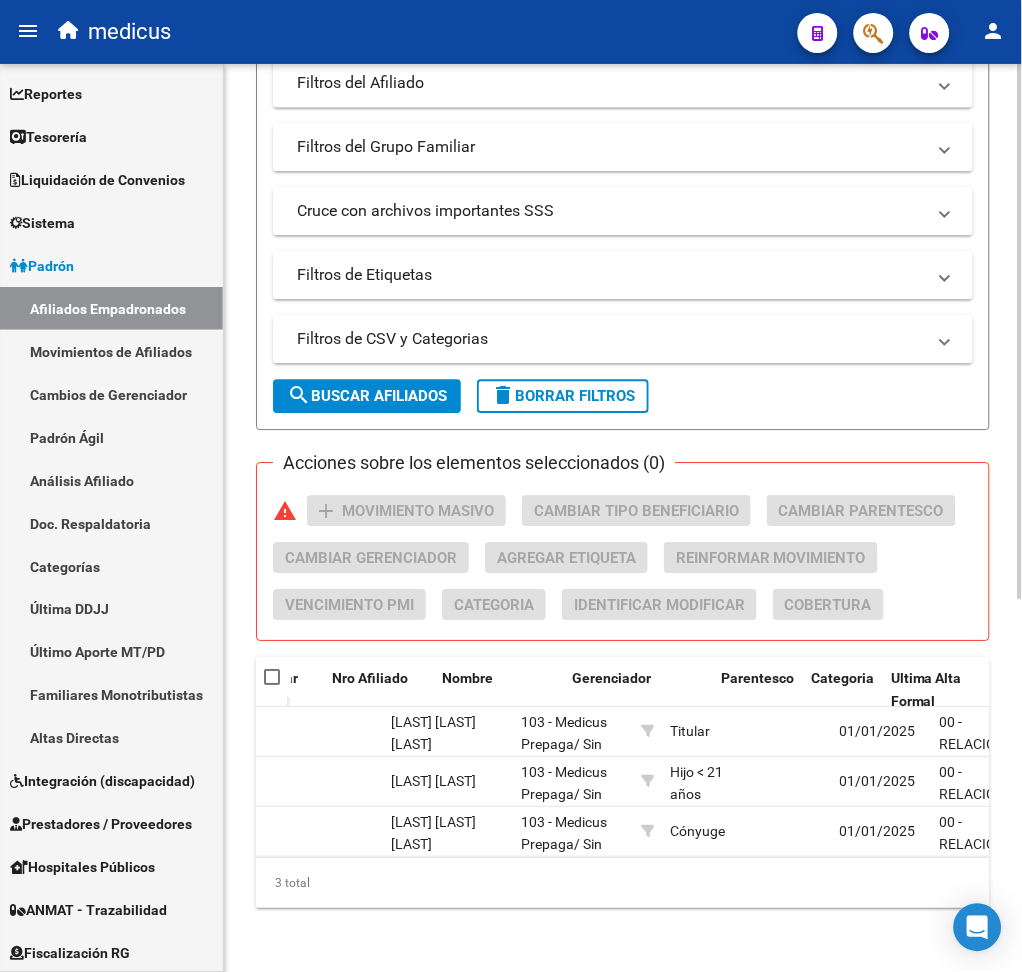 scroll, scrollTop: 0, scrollLeft: 30, axis: horizontal 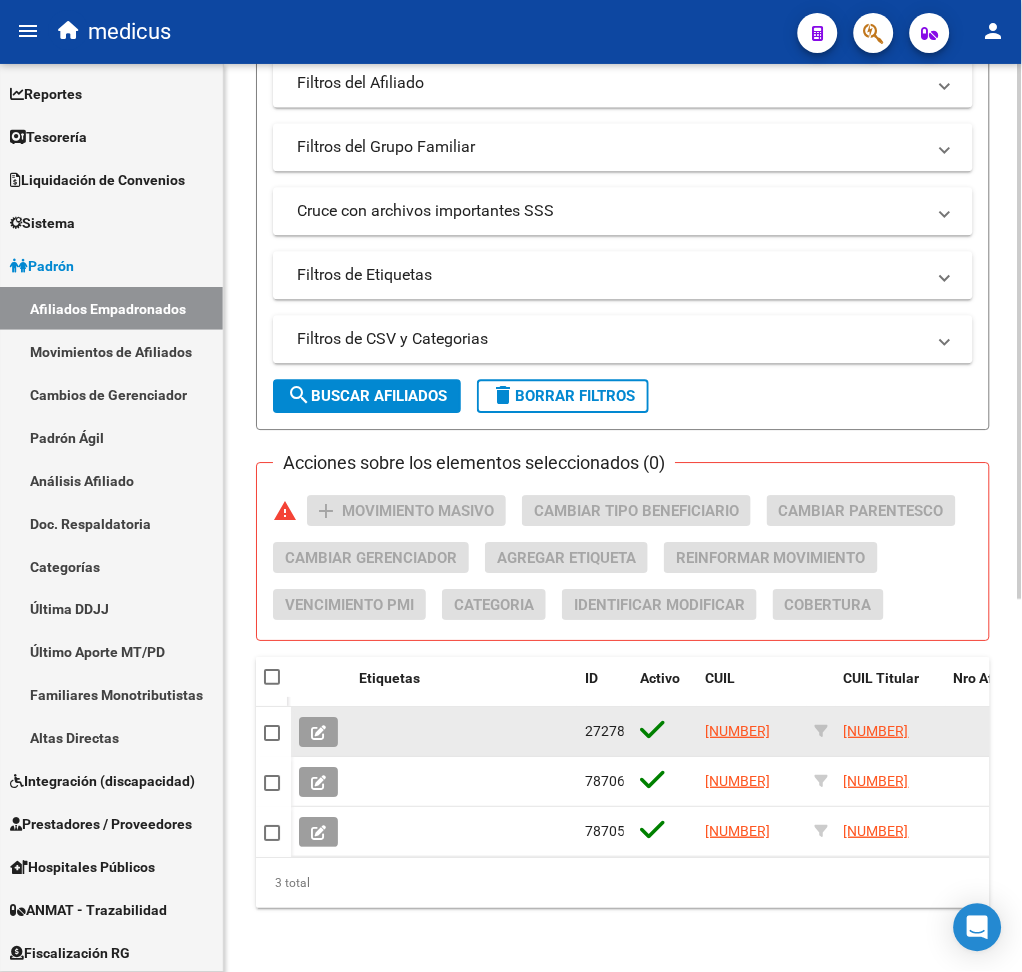 click 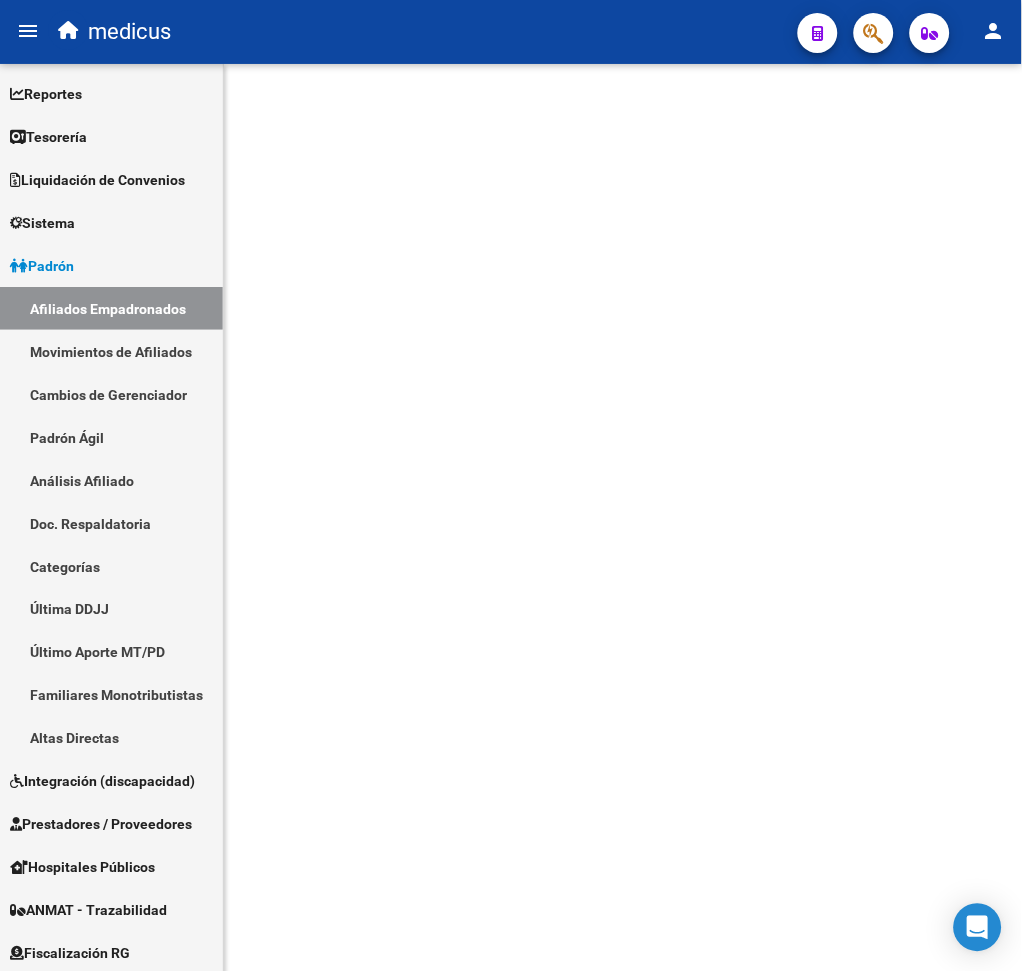 scroll, scrollTop: 0, scrollLeft: 0, axis: both 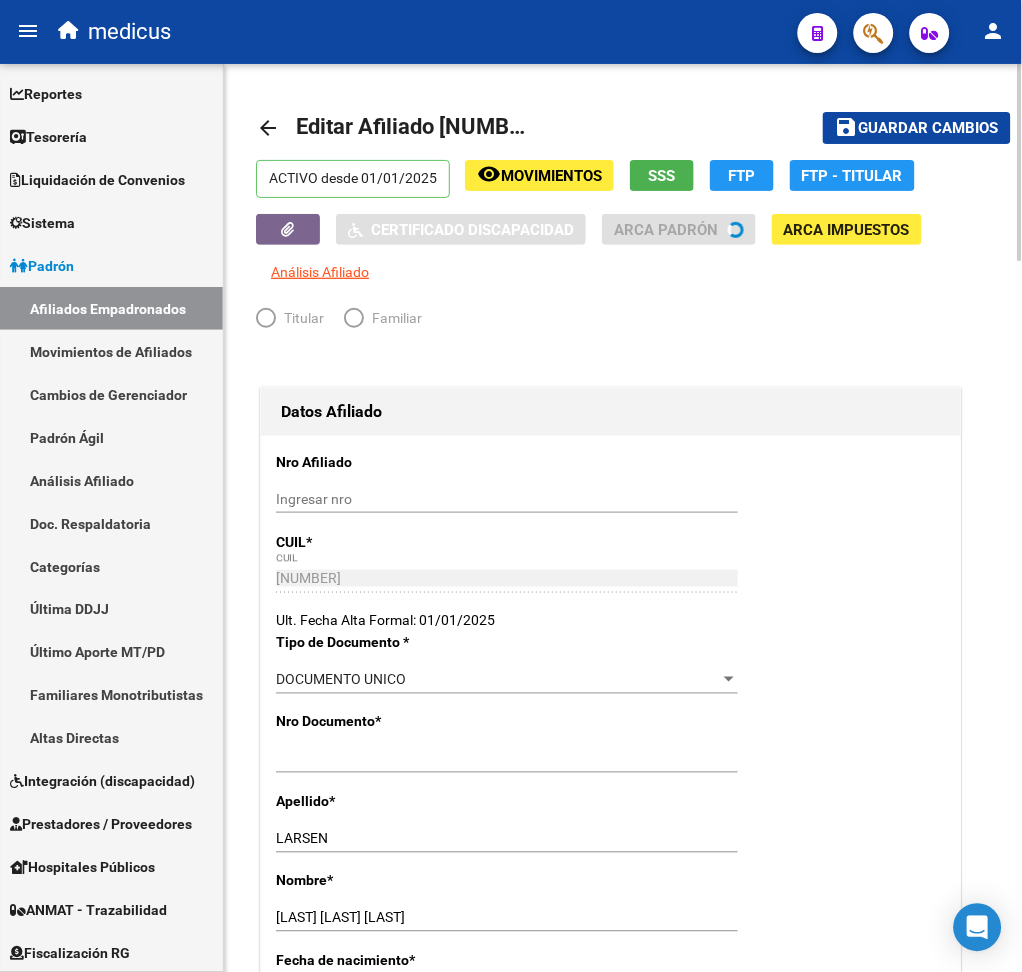 radio on "true" 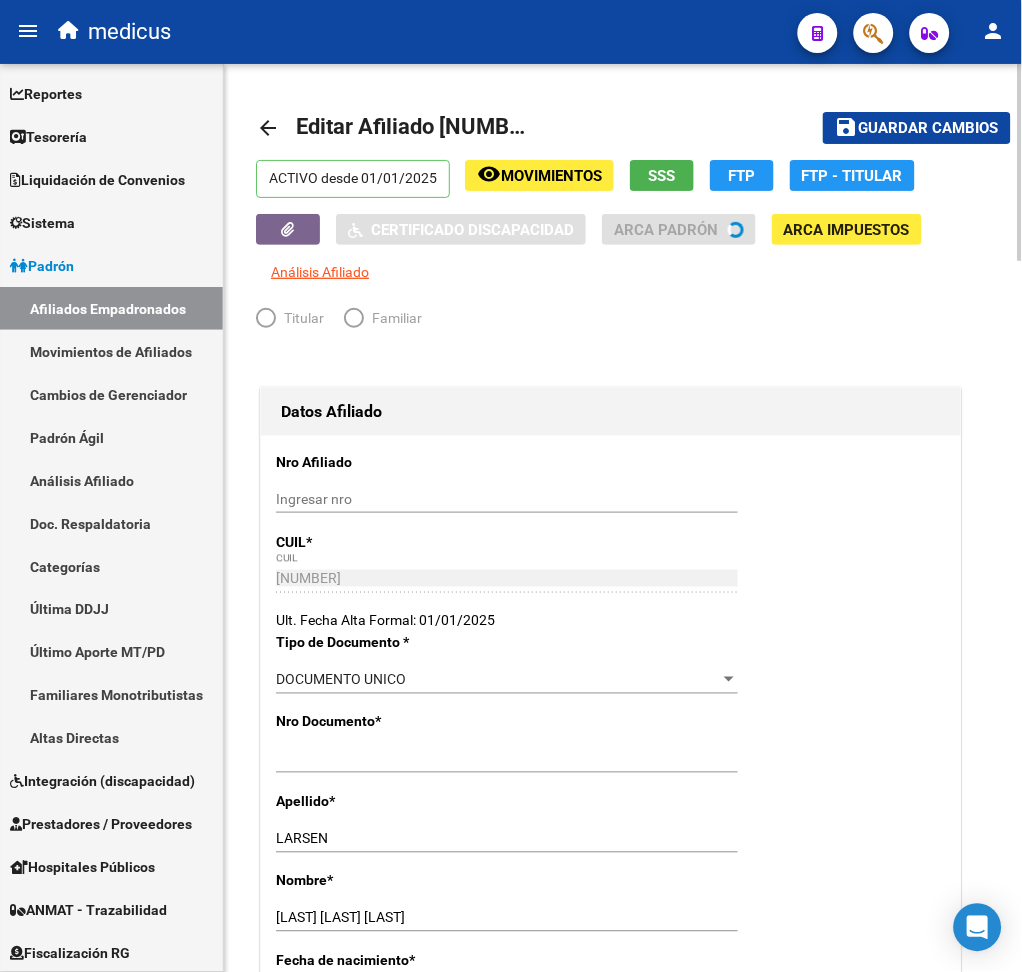 type on "[NUMBER]" 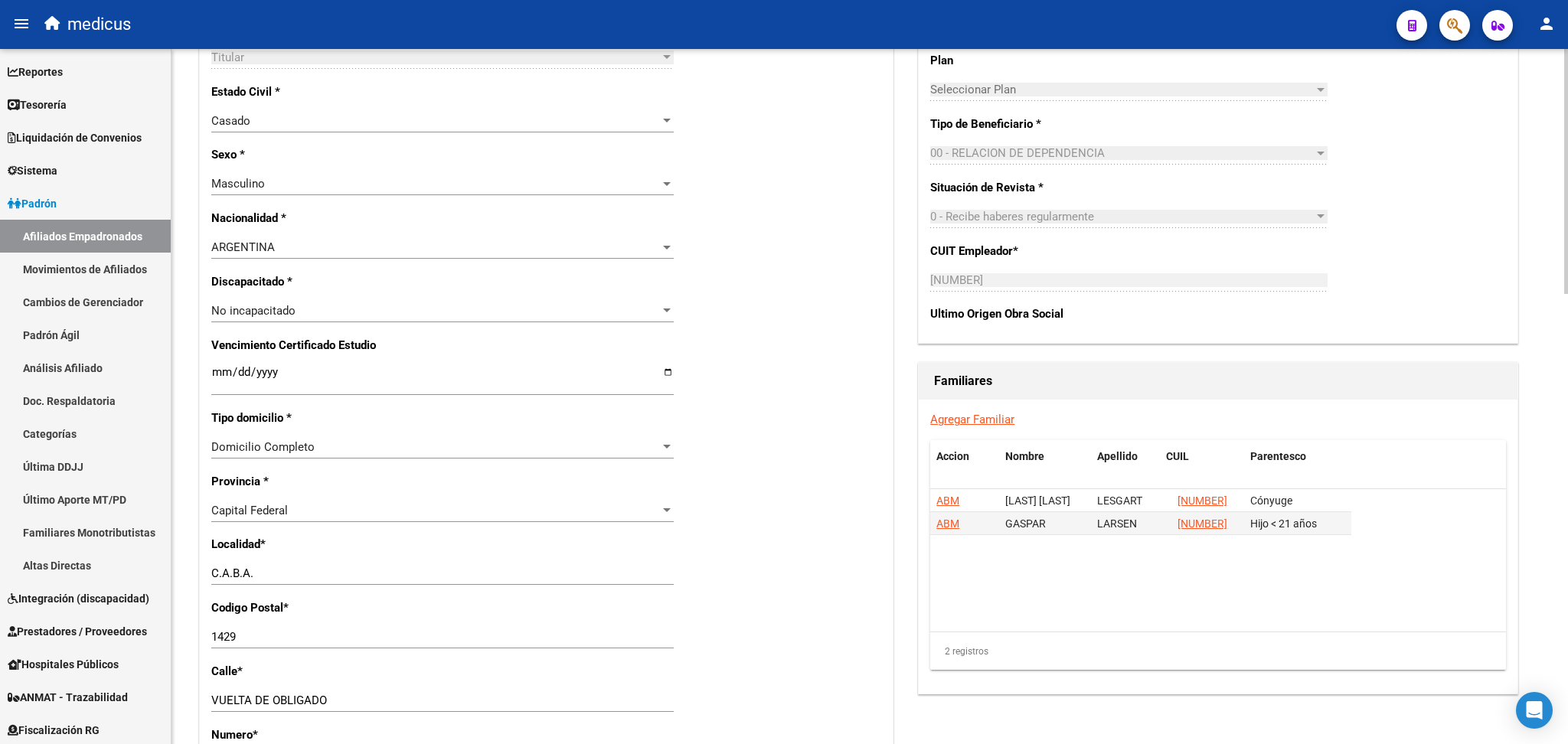 scroll, scrollTop: 816, scrollLeft: 0, axis: vertical 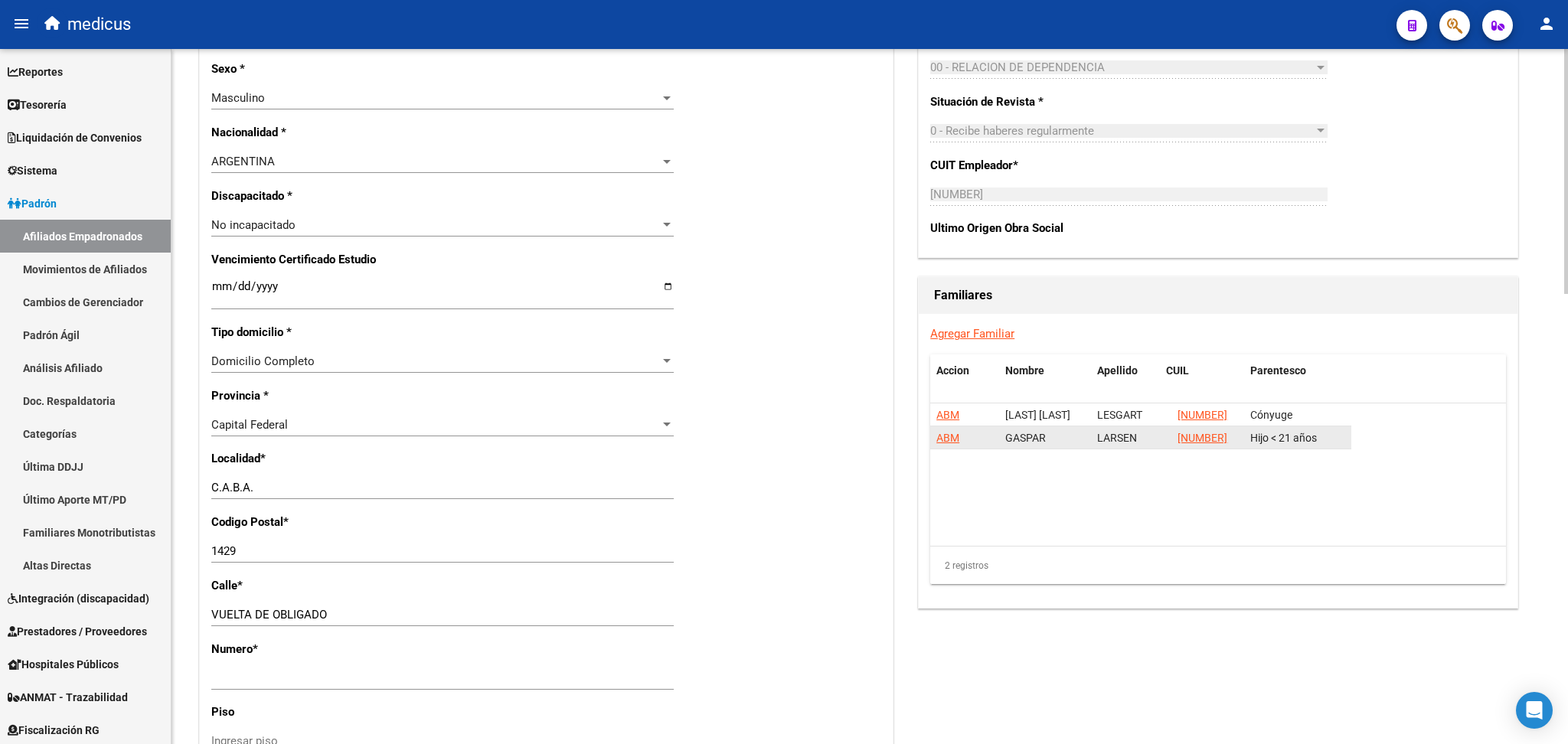 click on "ABM" 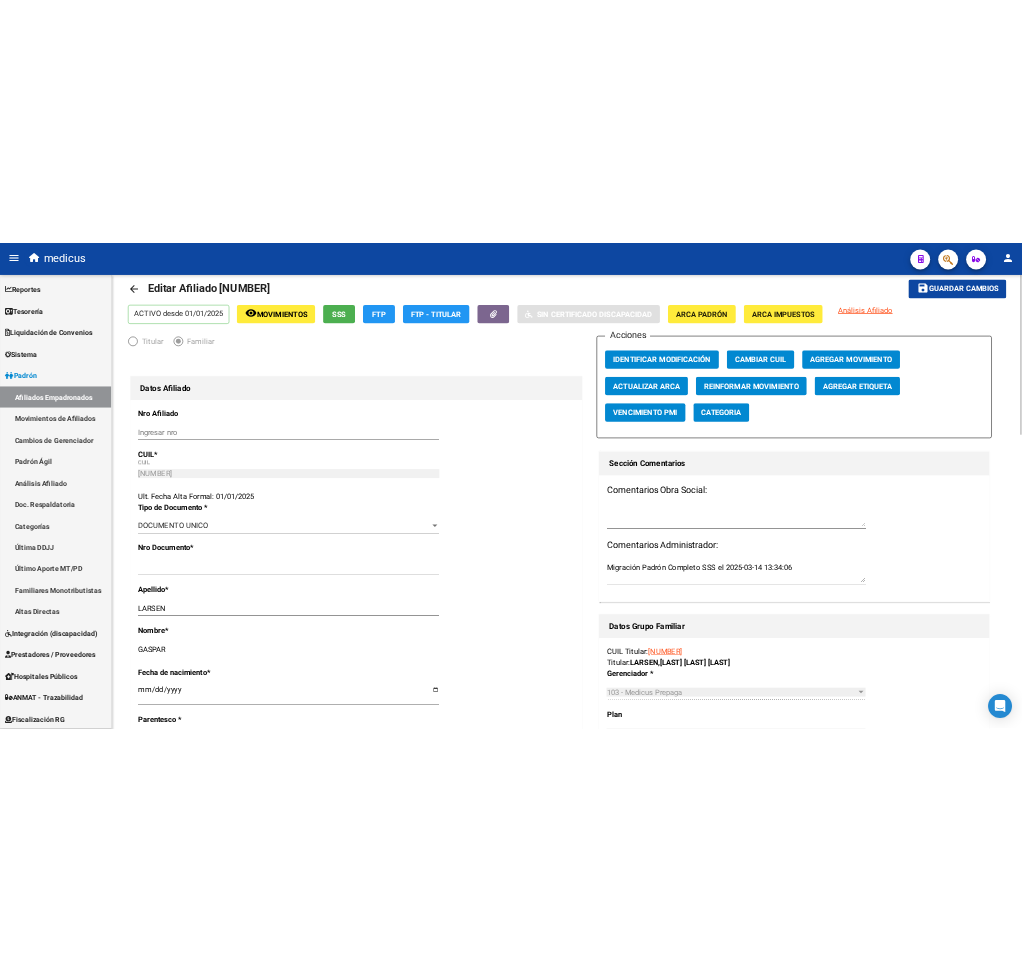 scroll, scrollTop: 0, scrollLeft: 0, axis: both 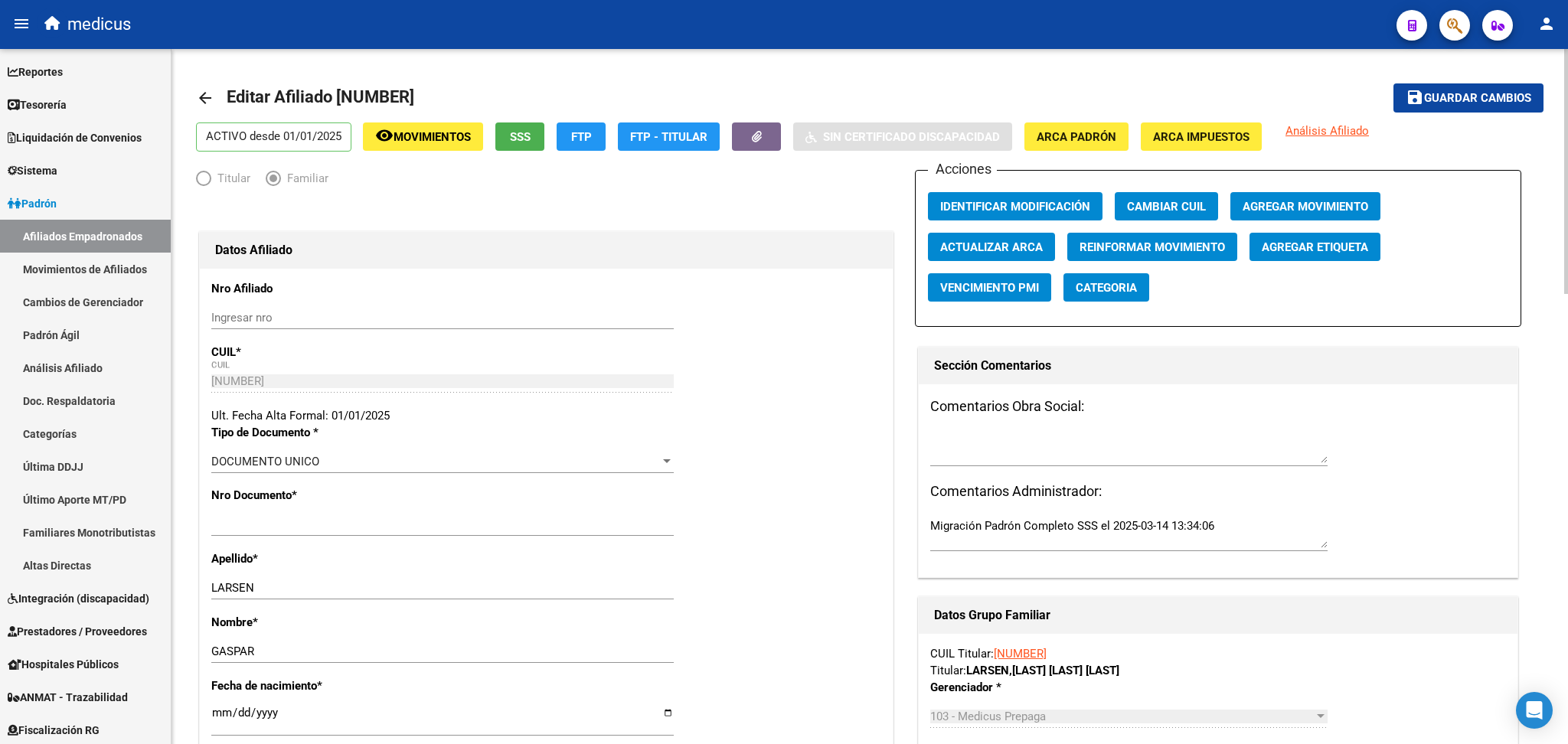 click on "arrow_back Editar Afiliado [NUMBER]    save Guardar cambios  ACTIVO desde [DATE]  remove_red_eye Movimientos SSS FTP  FTP - Titular    Sin Certificado Discapacidad ARCA Padrón ARCA Impuestos Análisis Afiliado   Titular   Familiar Datos Afiliado Nro Afiliado    Ingresar nro  CUIL  *   [NUMBER] CUIL  ARCA Padrón  Ult. Fecha Alta Formal: [DATE]  Tipo de Documento * DOCUMENTO UNICO Seleccionar tipo Nro Documento  *   [NUMBER] Ingresar nro  Apellido  *   [LAST] Ingresar apellido  Nombre  *   [LAST] Ingresar nombre  Fecha de nacimiento  *   [DATE] Ingresar fecha   Parentesco * Hijo < 21 años Seleccionar parentesco  Estado Civil * Soltero Seleccionar tipo  Sexo * Masculino Seleccionar sexo  Nacionalidad * ARGENTINA Seleccionar tipo  Discapacitado * No incapacitado Seleccionar tipo Vencimiento Certificado Estudio    Ingresar fecha   Tipo domicilio * Domicilio Completo Seleccionar tipo domicilio  Provincia * Capital Federal Seleccionar provincia Localidad  *   C.A.B.A. Ingresar el nombre  *" 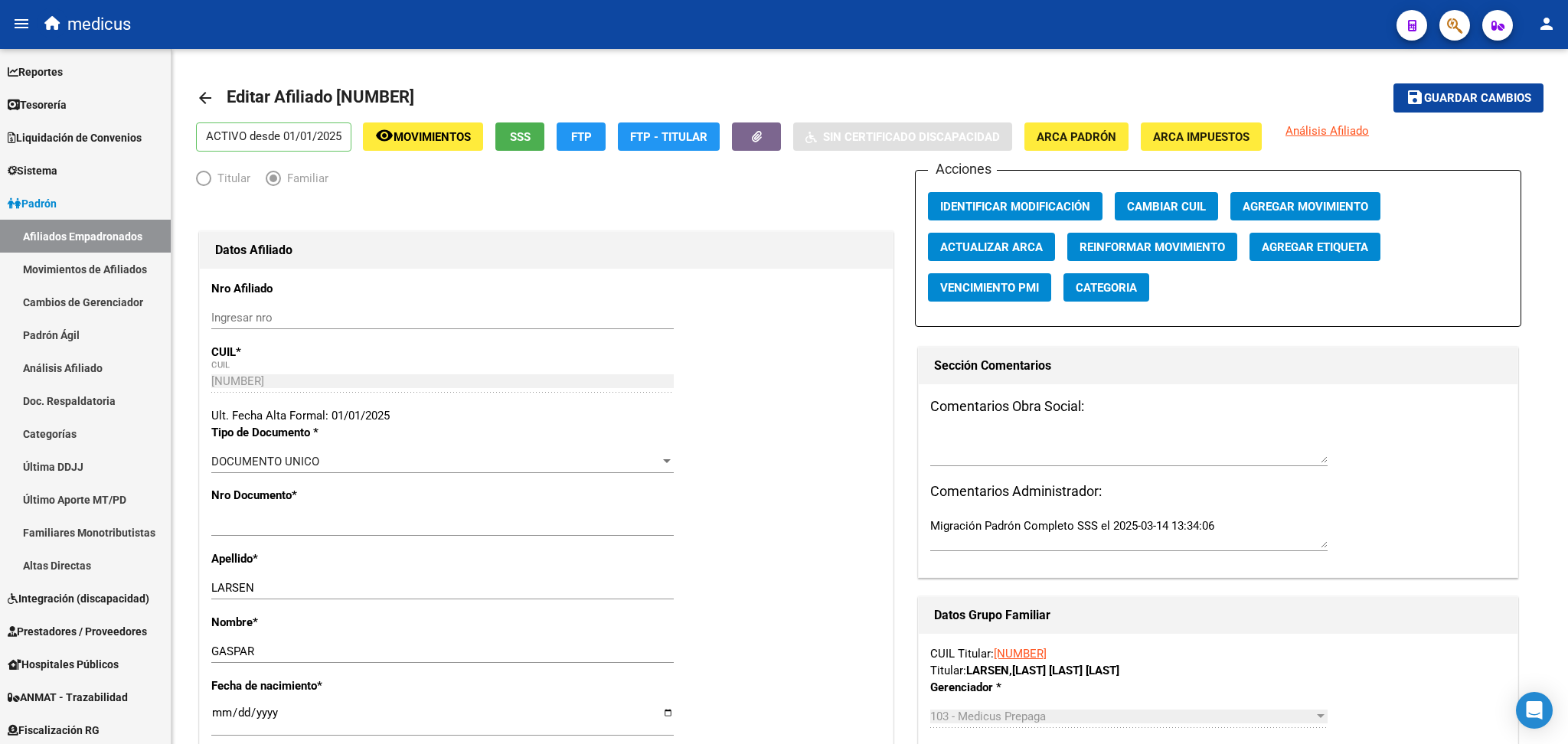 click on "arrow_back" 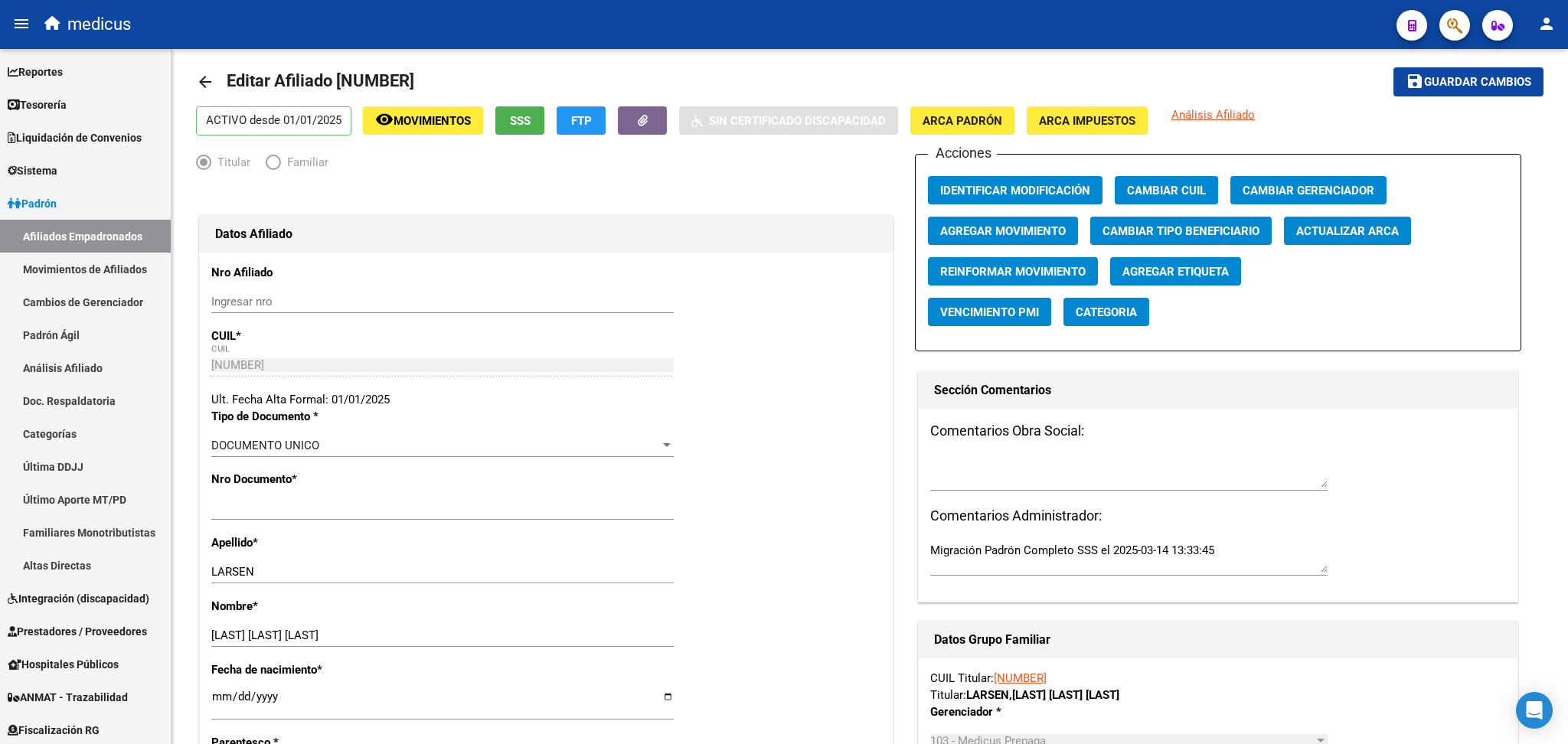 scroll, scrollTop: 0, scrollLeft: 0, axis: both 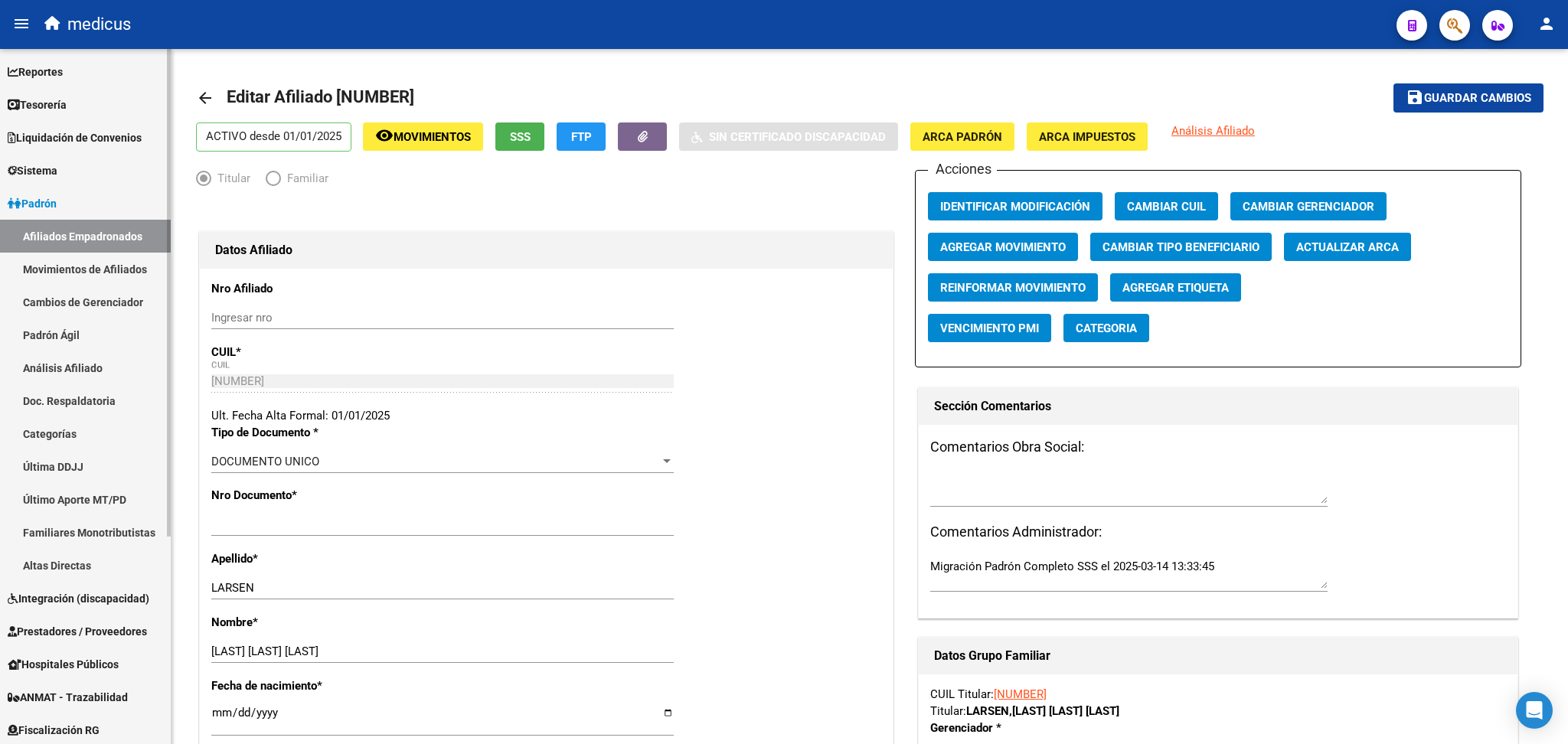 click on "Padrón" at bounding box center [85, 203] 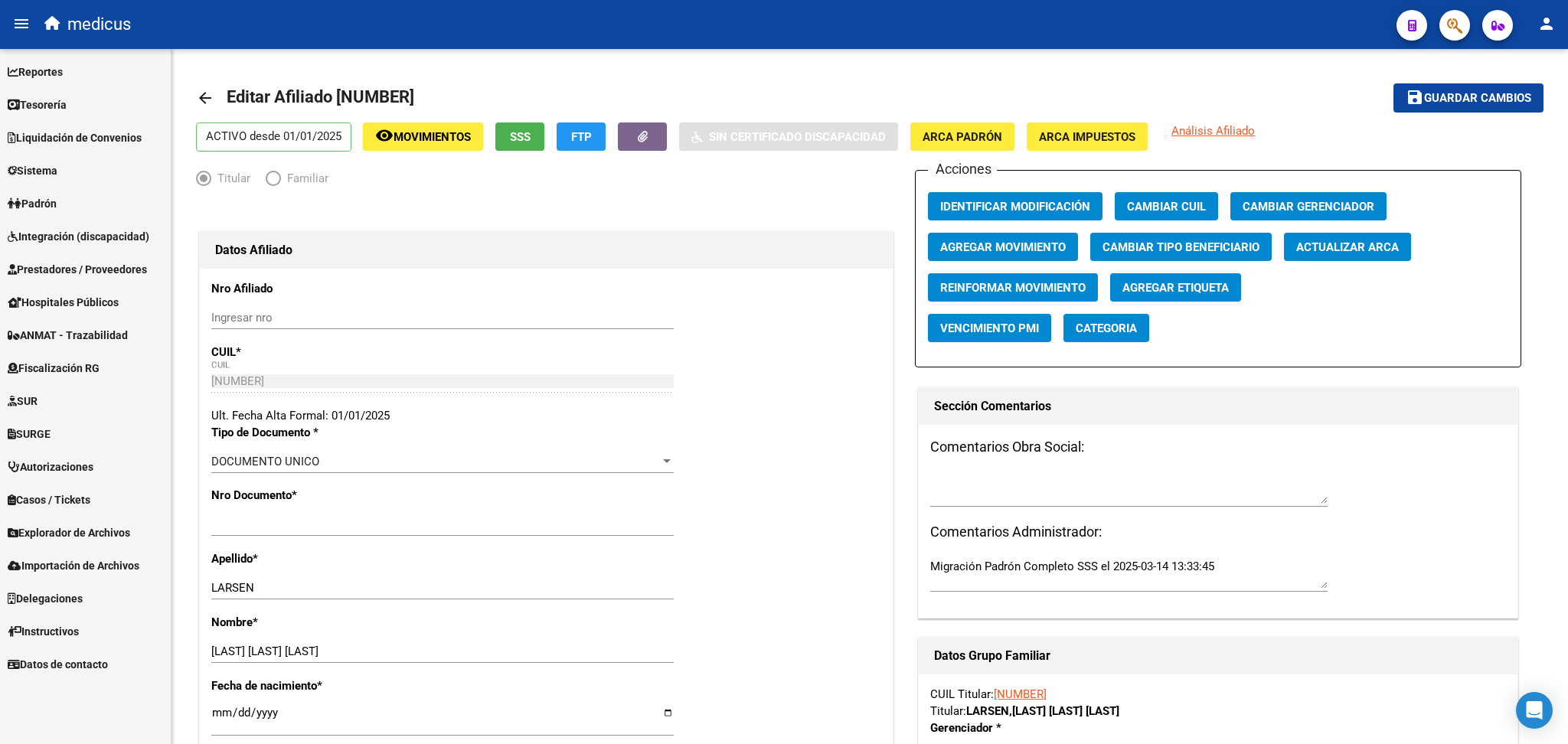 click on "Reportes" at bounding box center (85, 71) 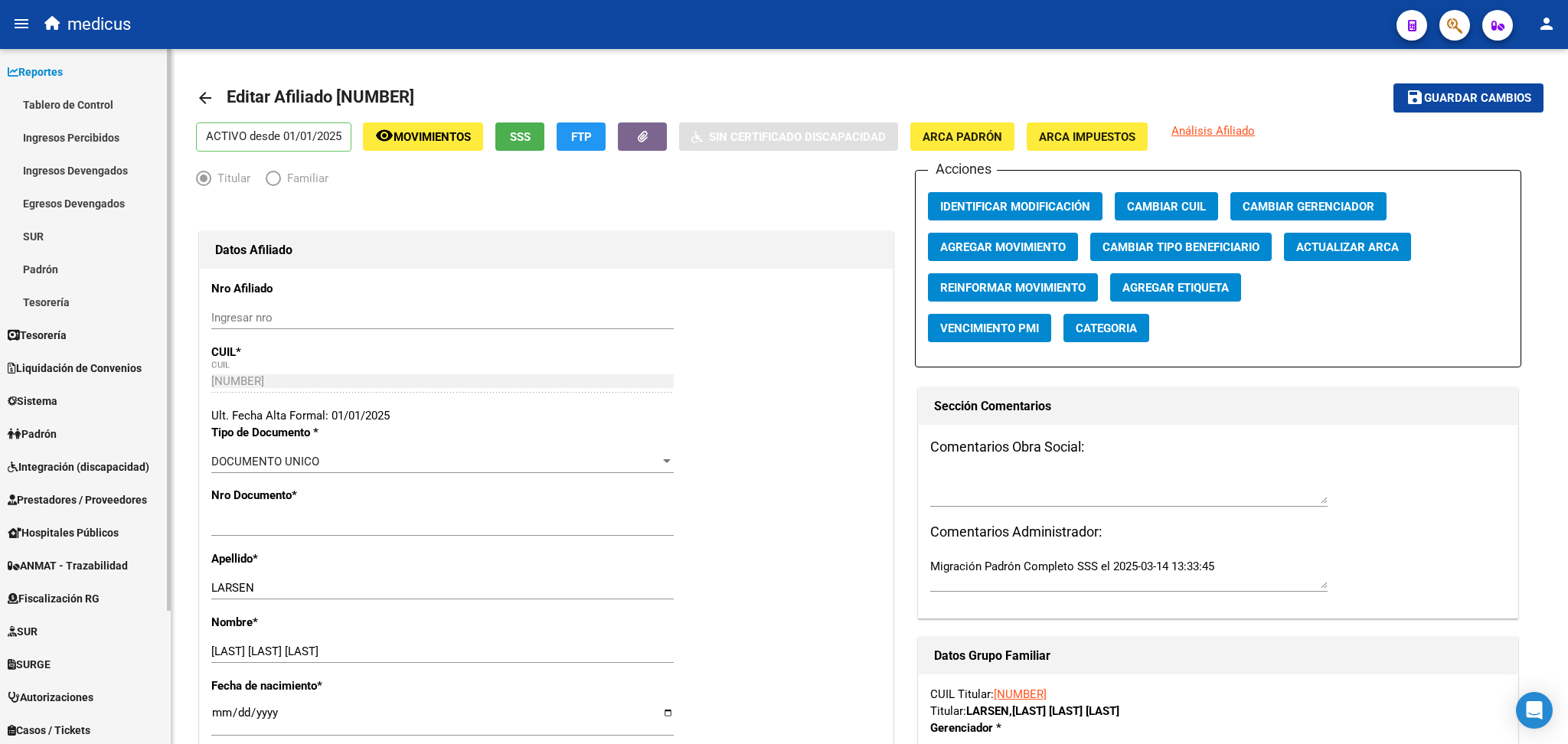 click on "Tablero de Control" at bounding box center [85, 104] 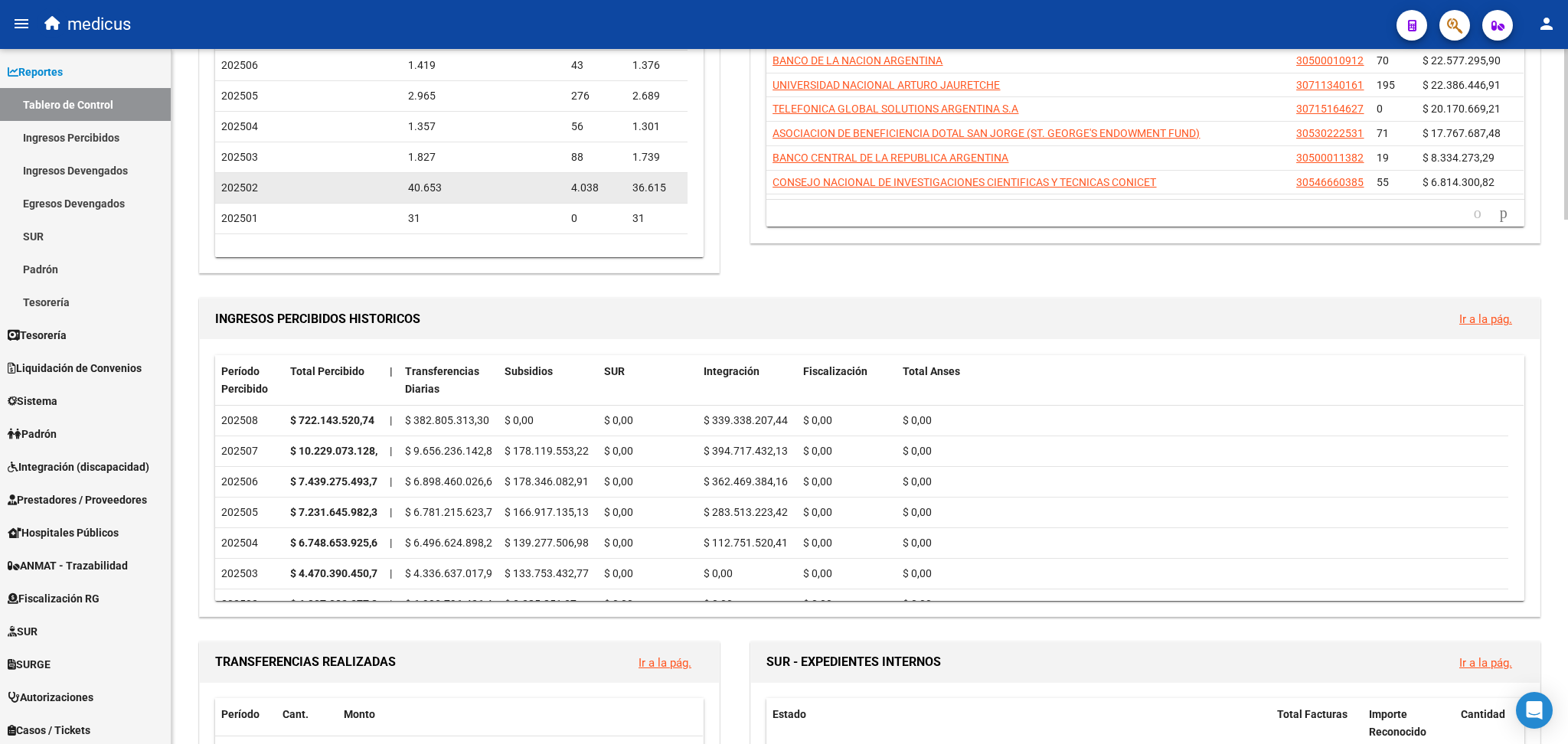 scroll, scrollTop: 306, scrollLeft: 0, axis: vertical 